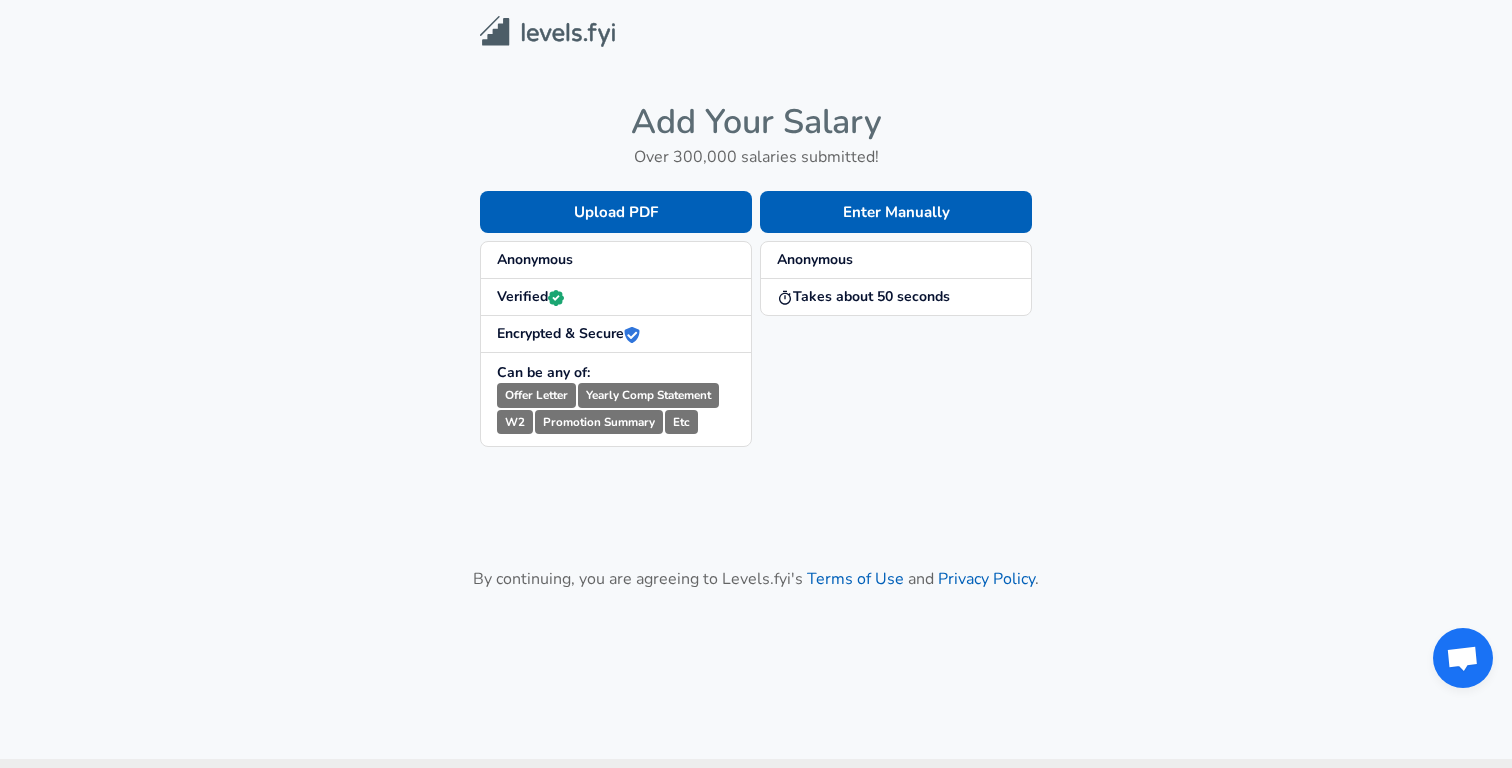 scroll, scrollTop: 0, scrollLeft: 0, axis: both 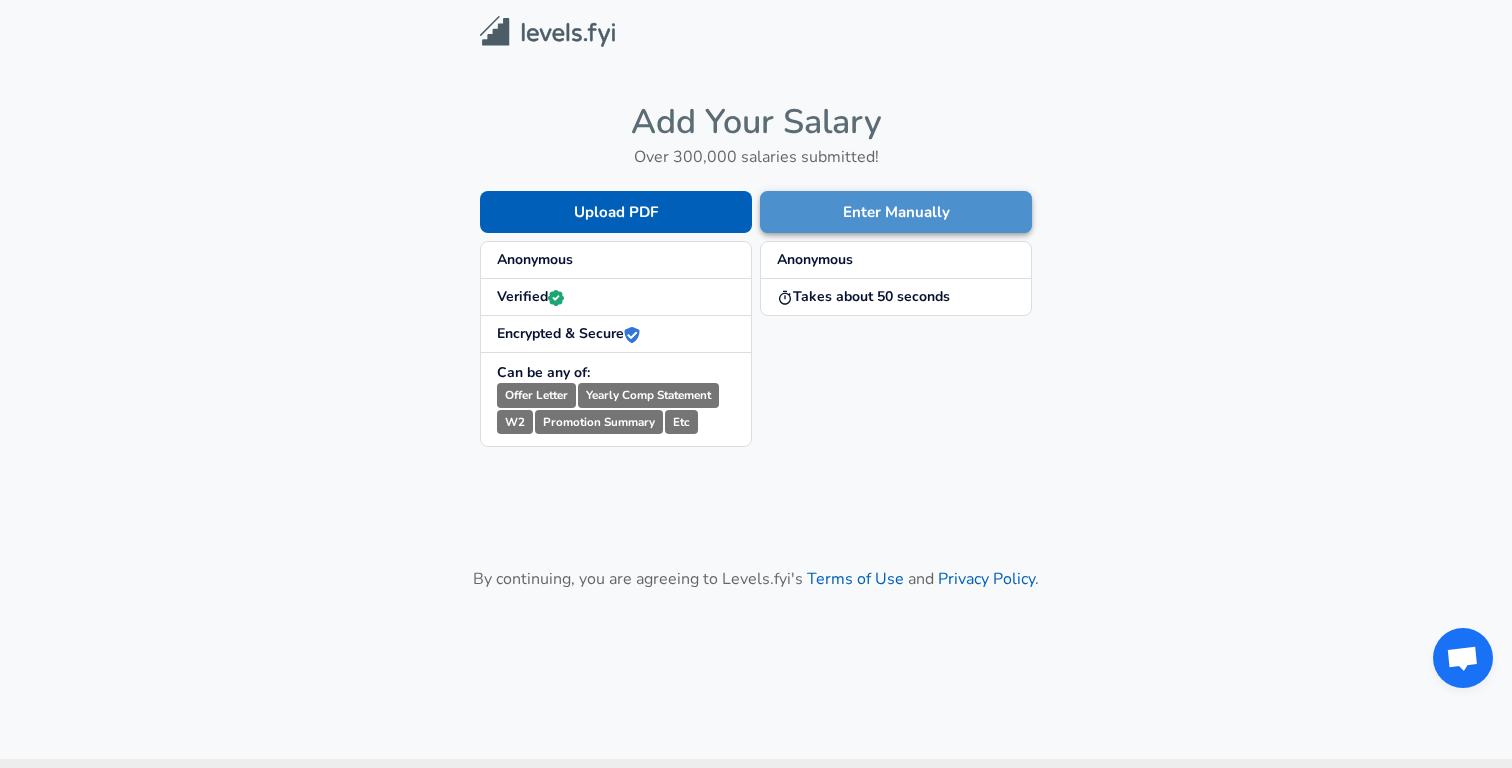 click on "Enter Manually" at bounding box center [896, 212] 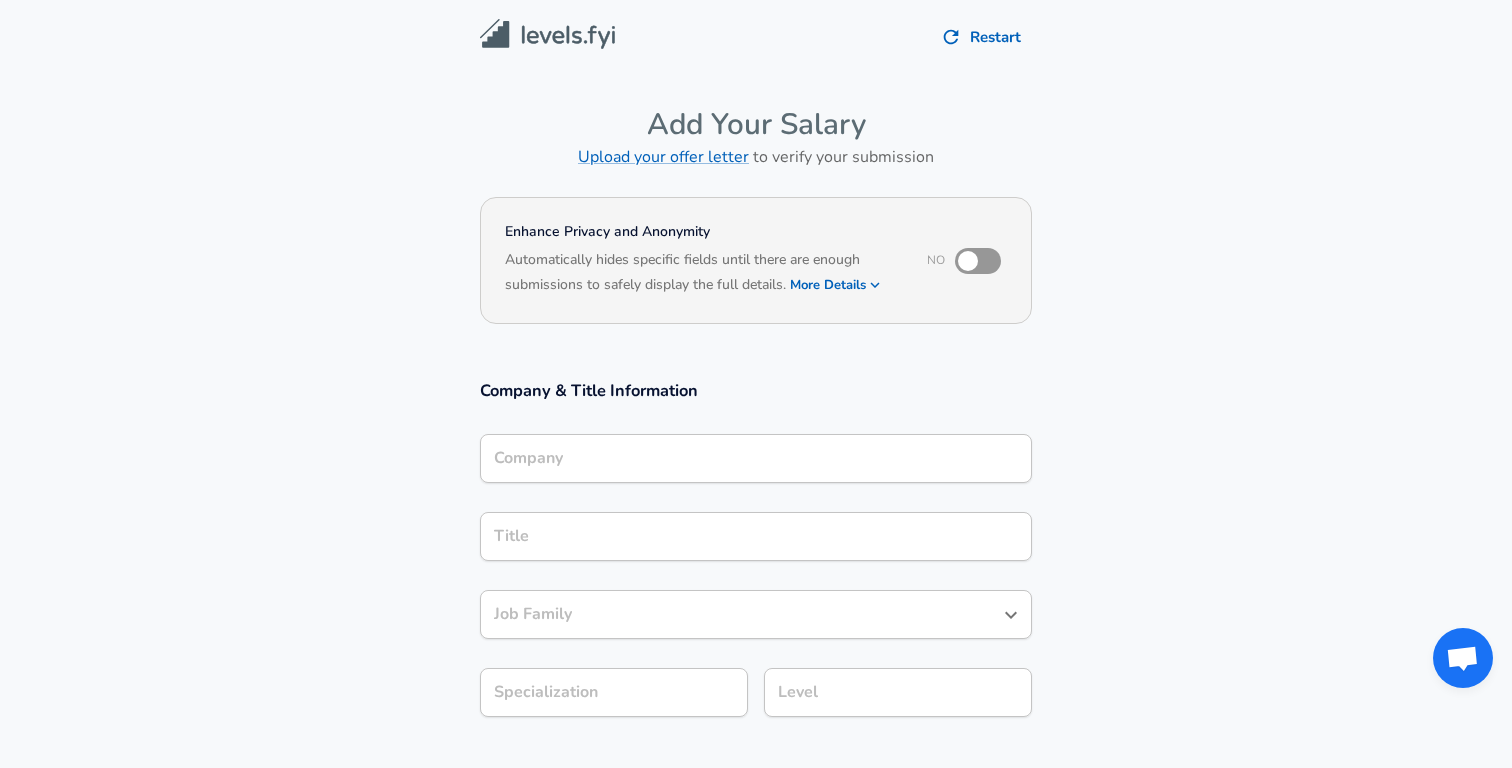 click on "Company Company" at bounding box center (756, 461) 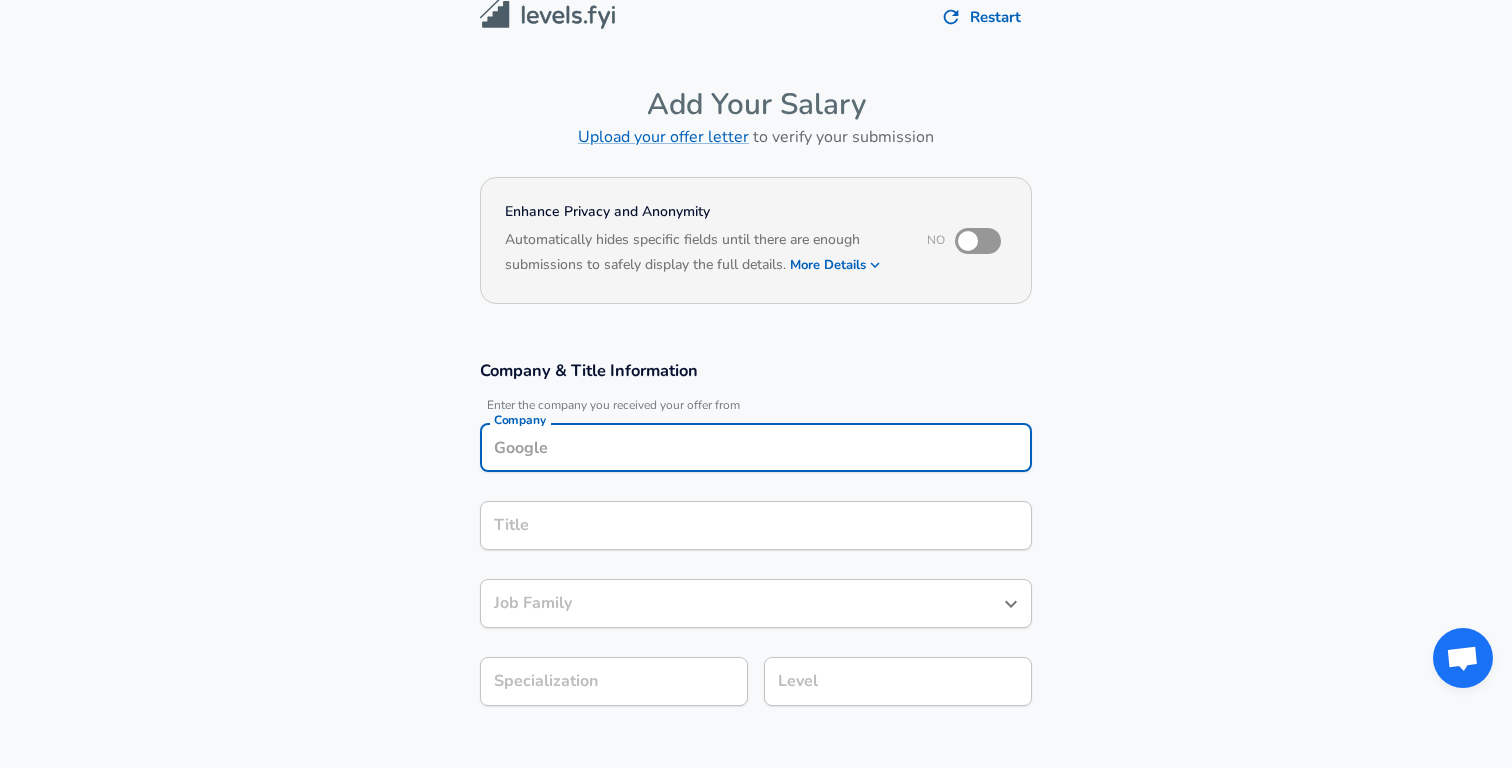 click on "Title" at bounding box center [756, 525] 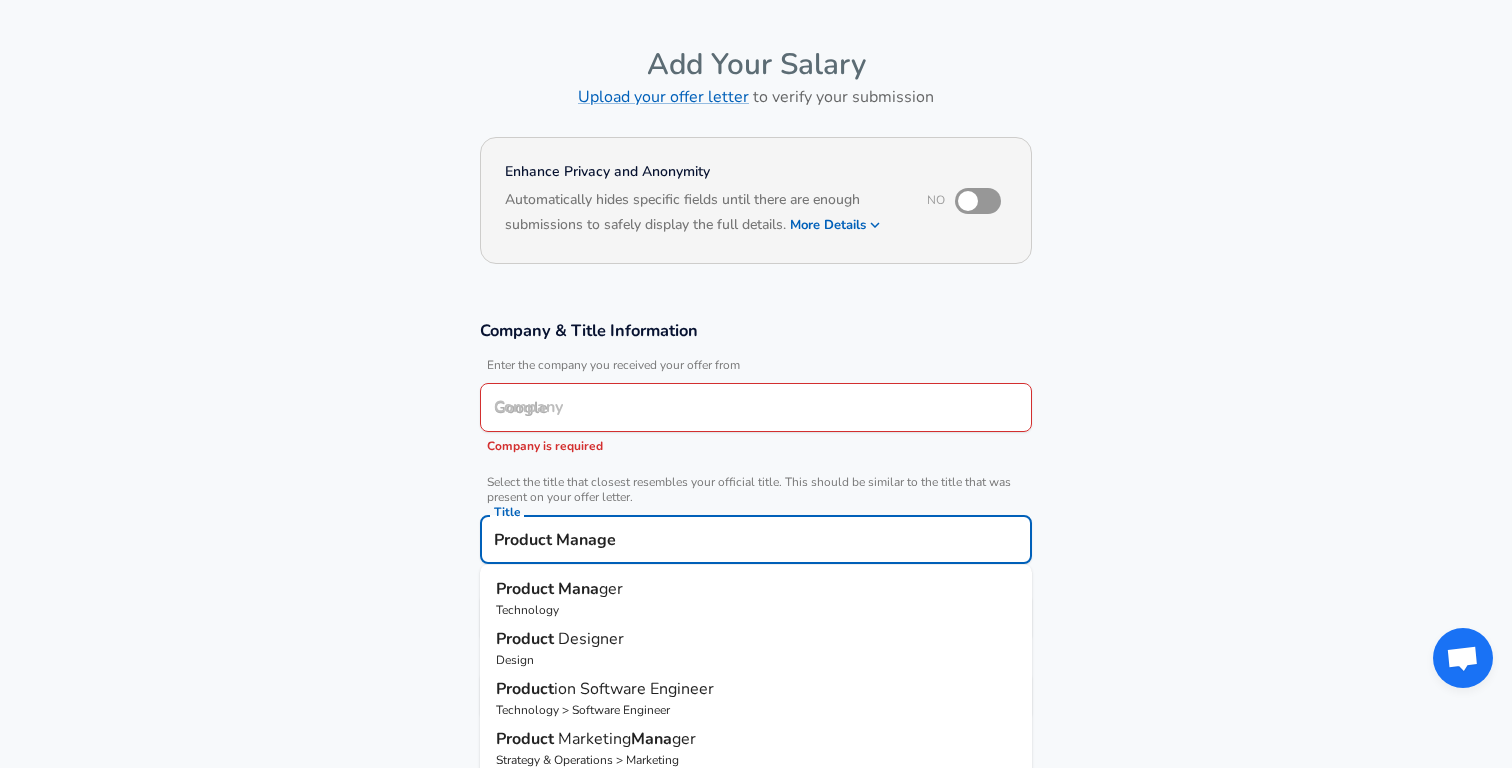 type on "Product Manager" 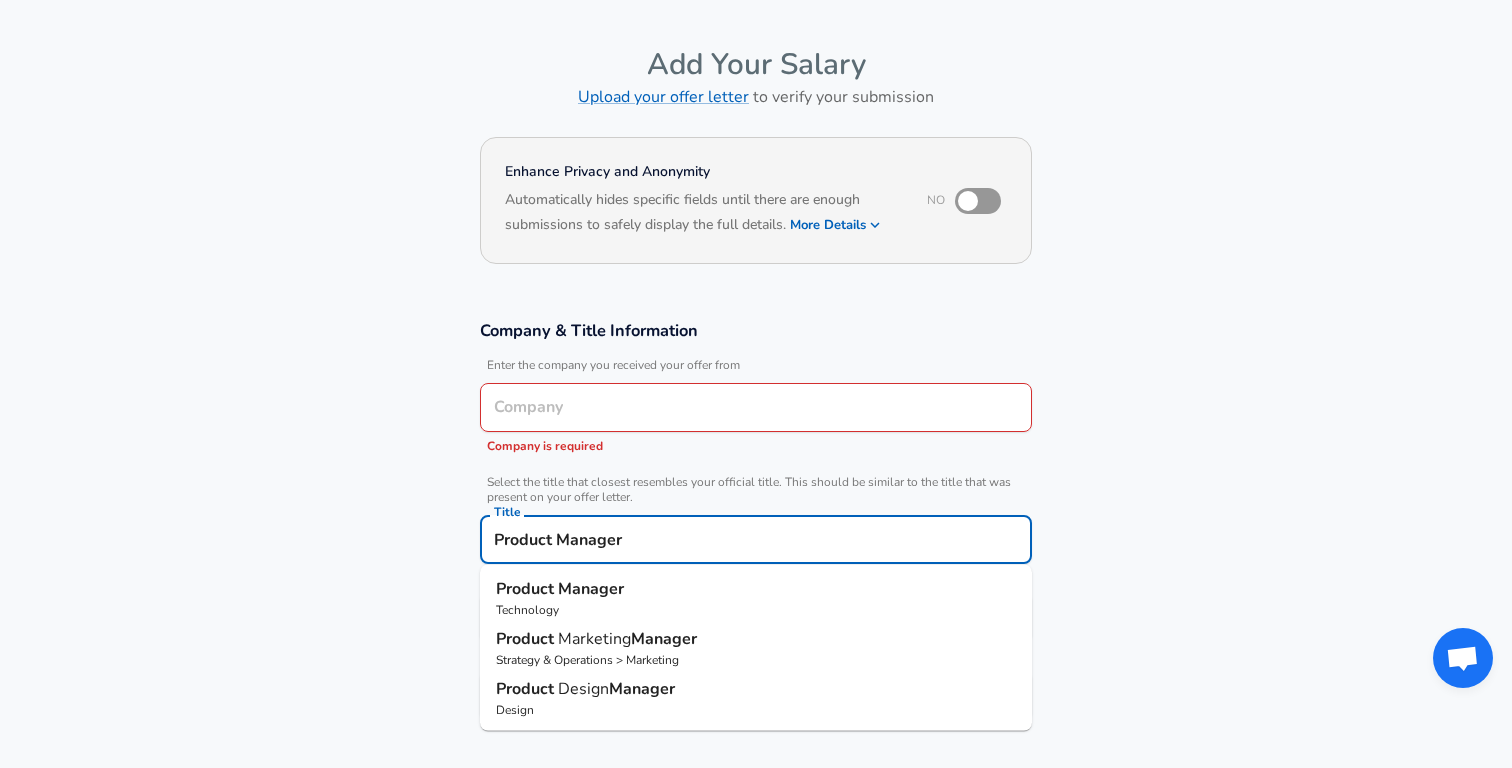 click on "Product" at bounding box center (527, 589) 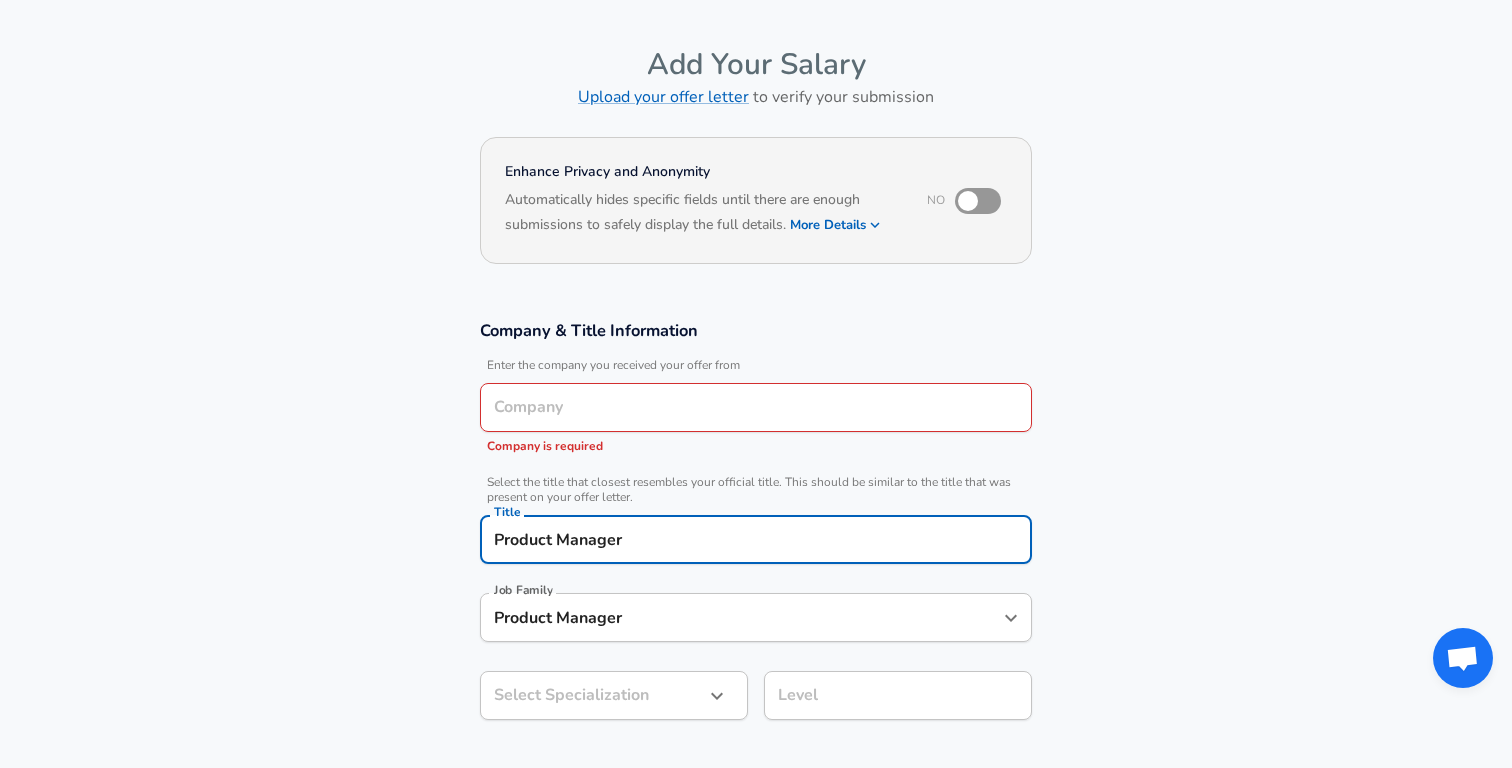 click on "Company" at bounding box center (756, 407) 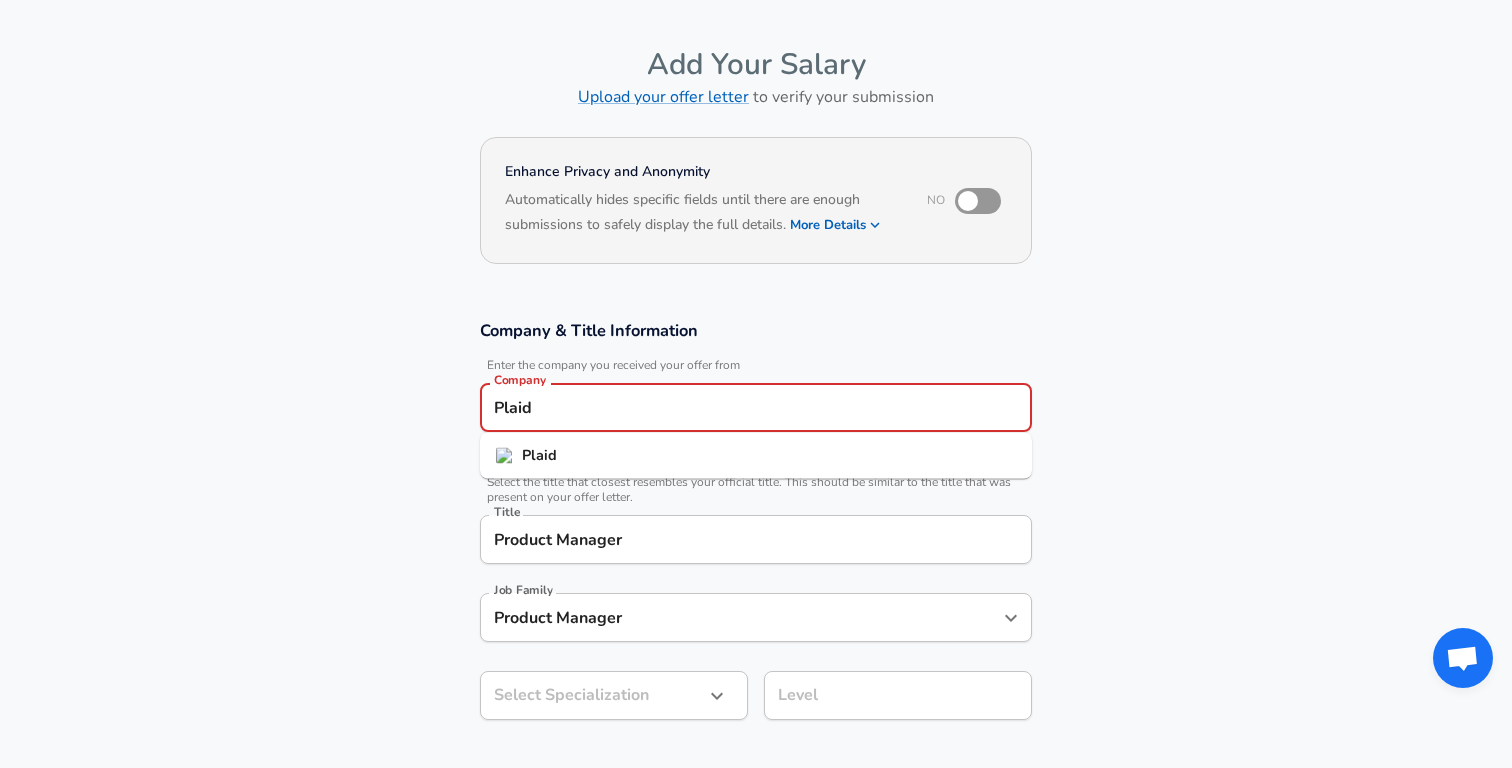 type on "Plaid" 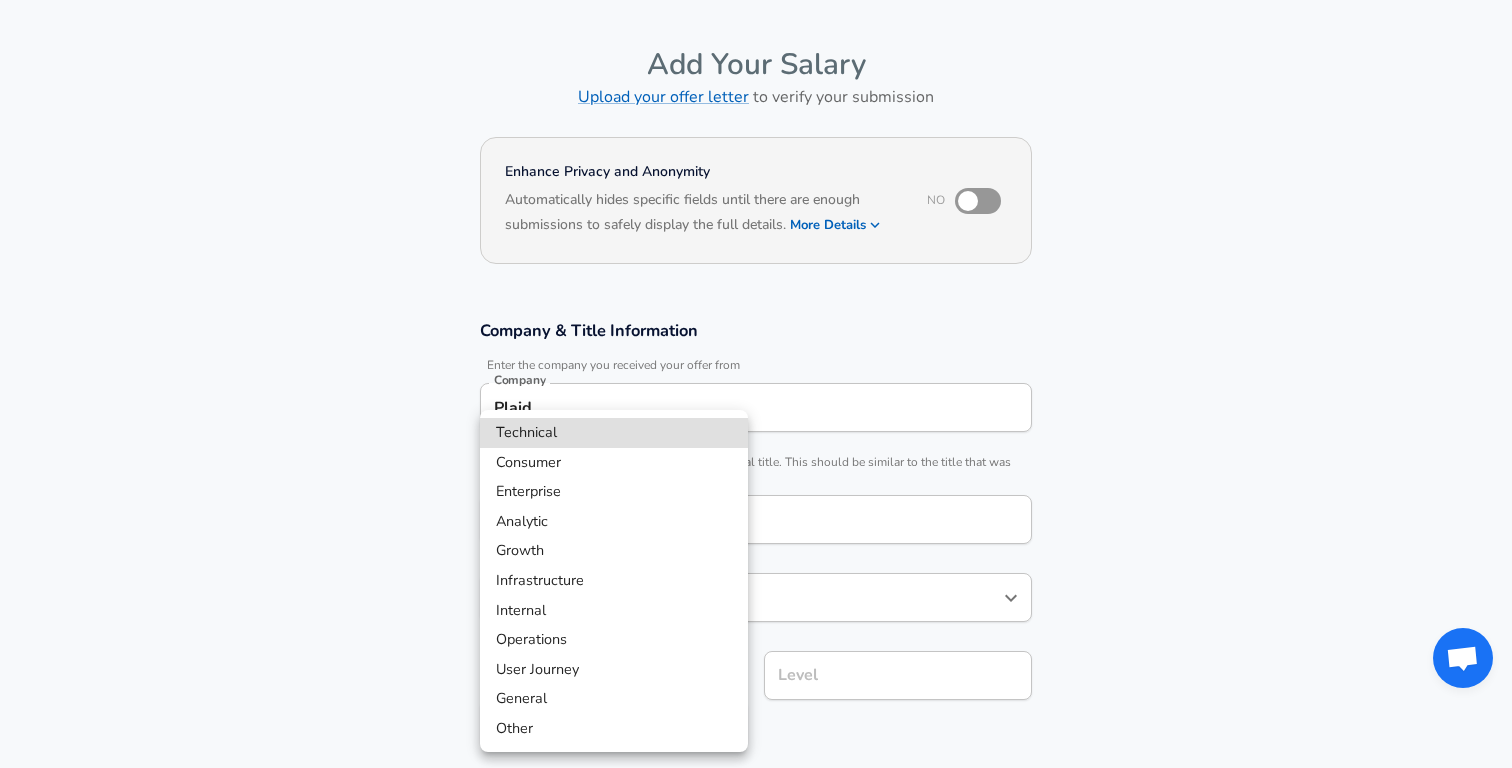 scroll, scrollTop: 120, scrollLeft: 0, axis: vertical 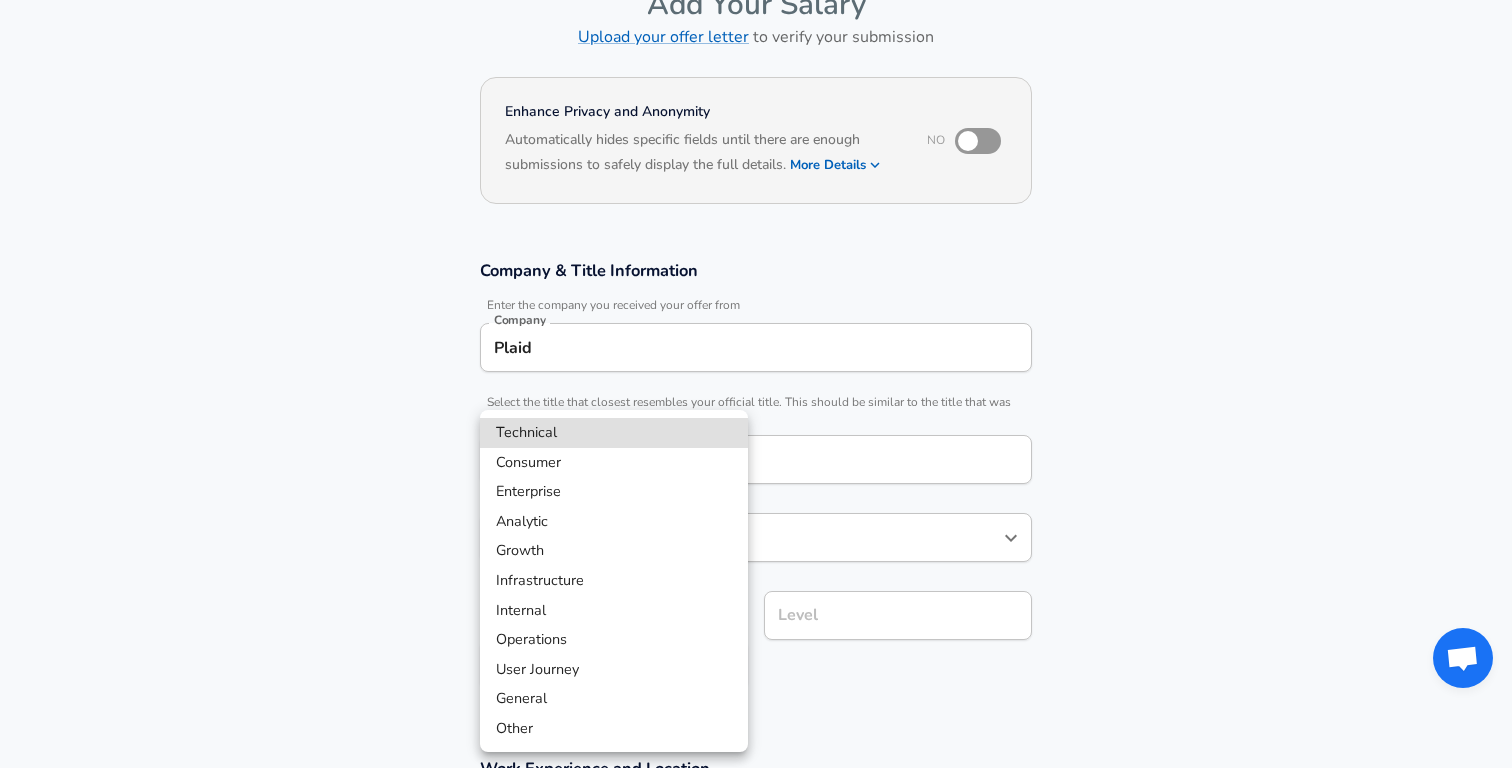 click at bounding box center (756, 384) 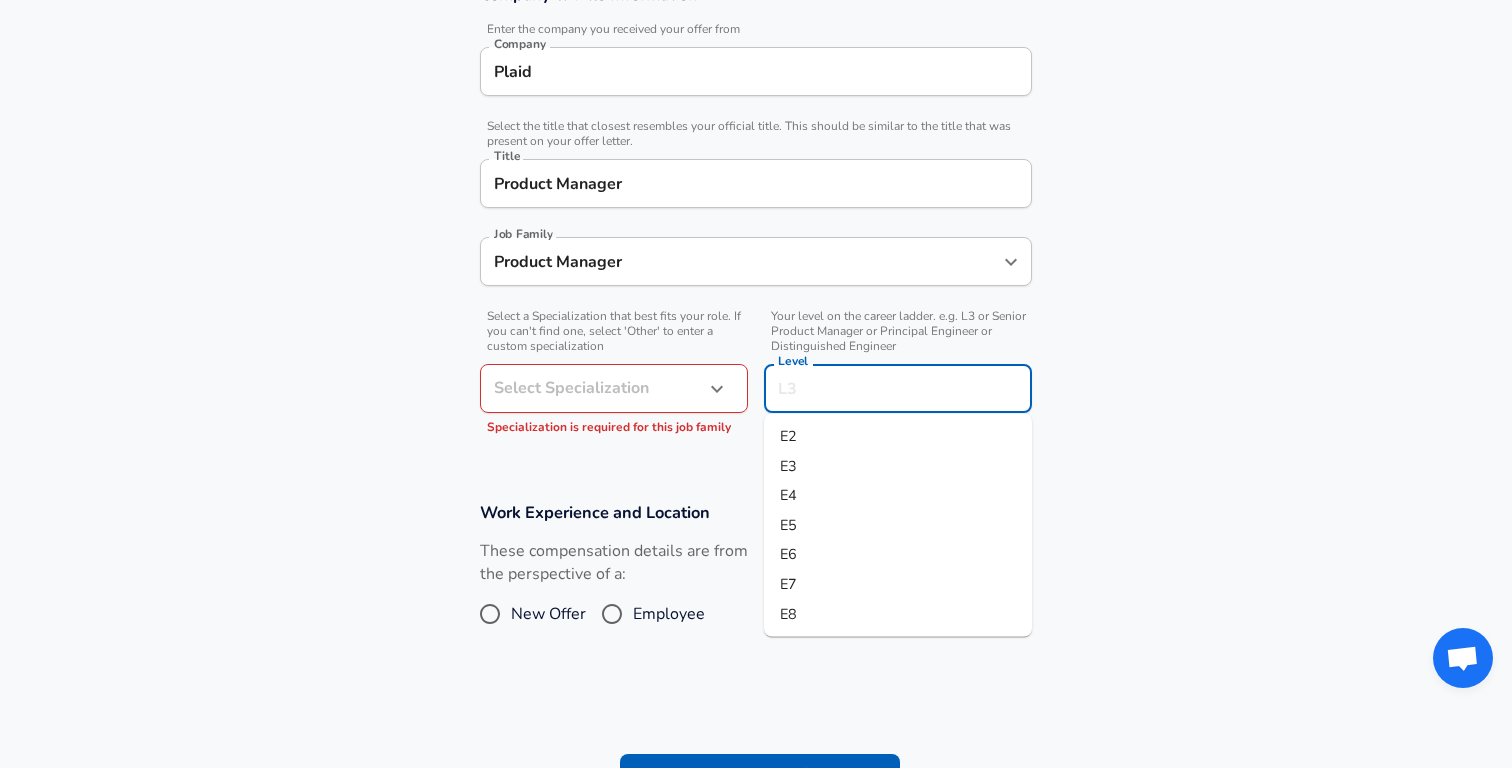 scroll, scrollTop: 436, scrollLeft: 0, axis: vertical 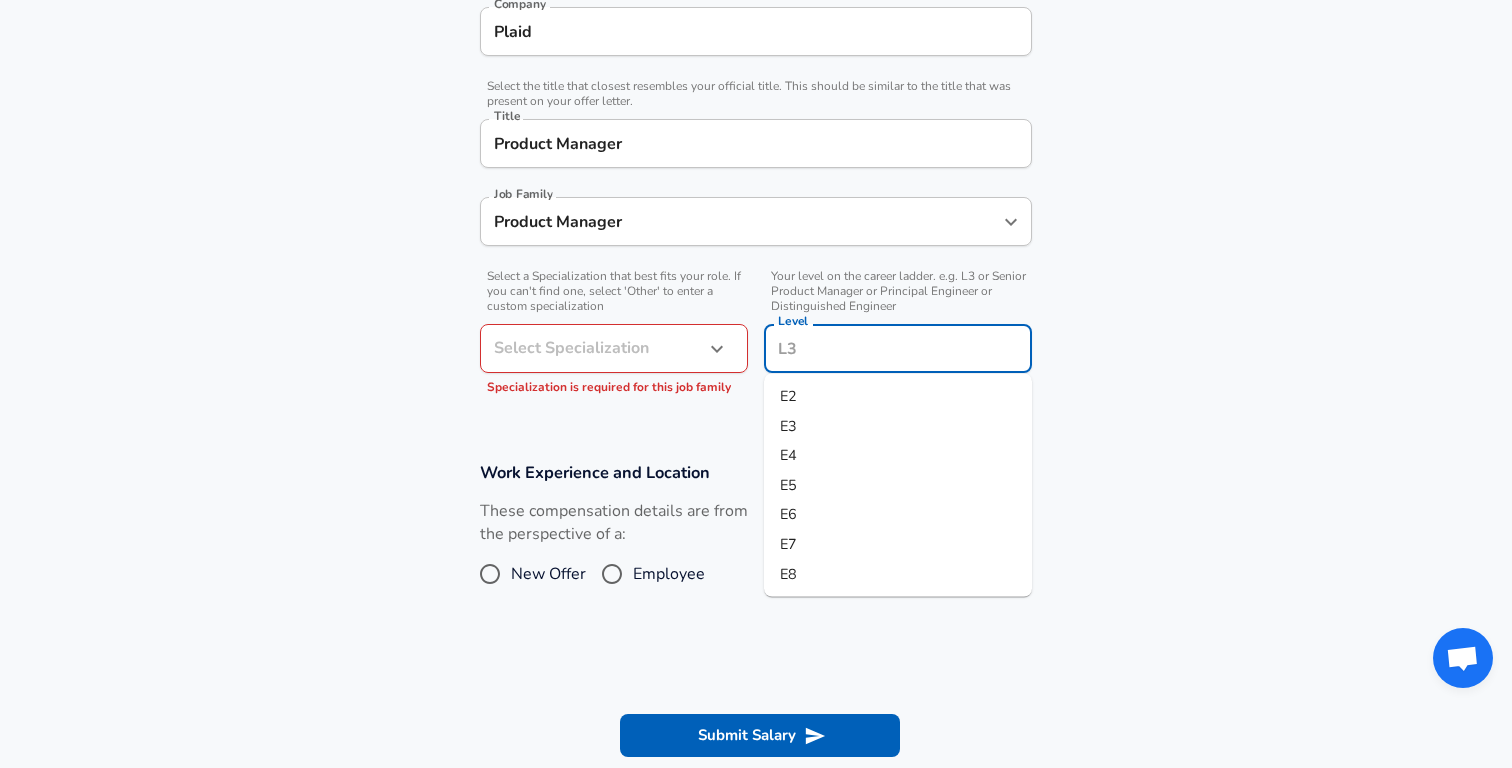 click on "Level" at bounding box center [898, 348] 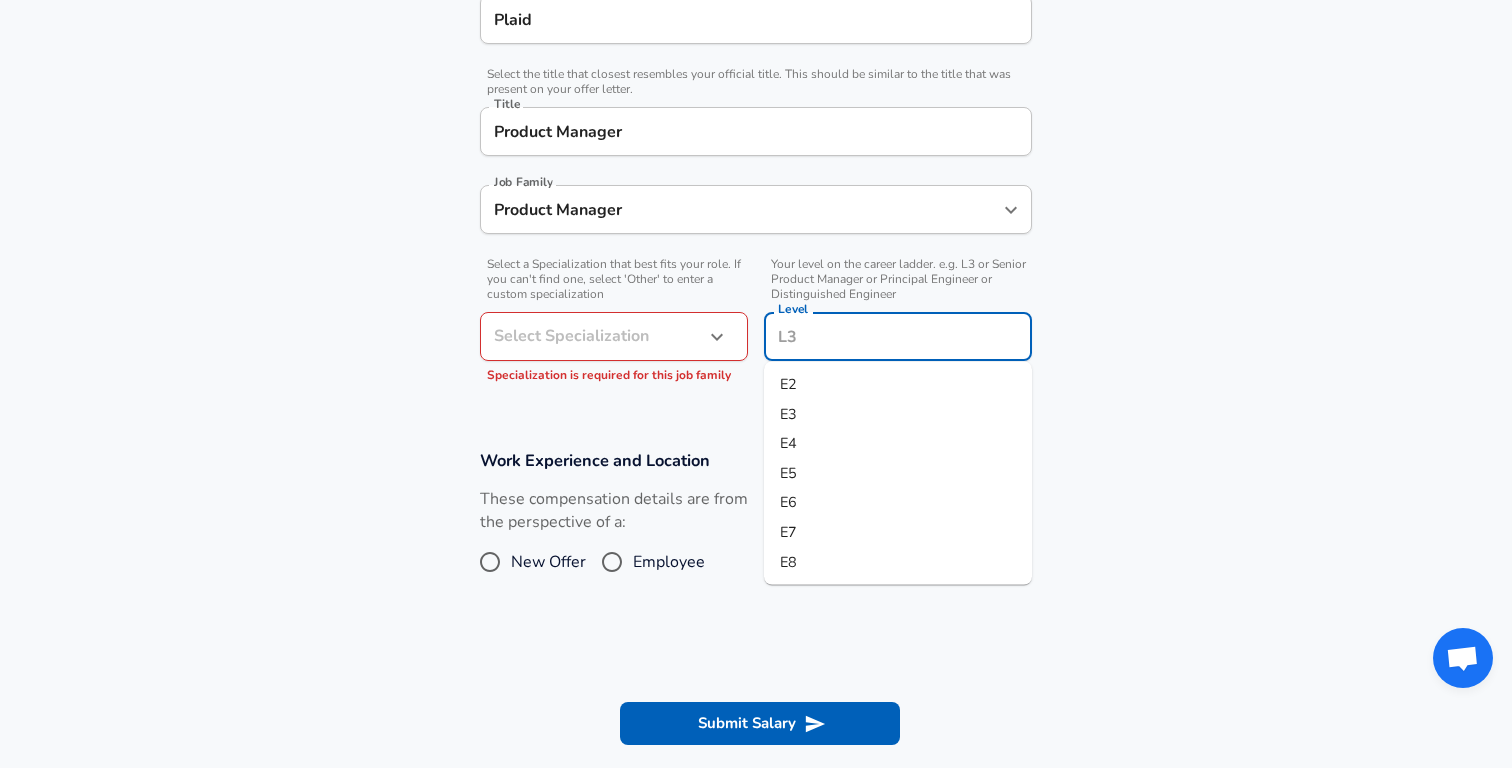 scroll, scrollTop: 447, scrollLeft: 0, axis: vertical 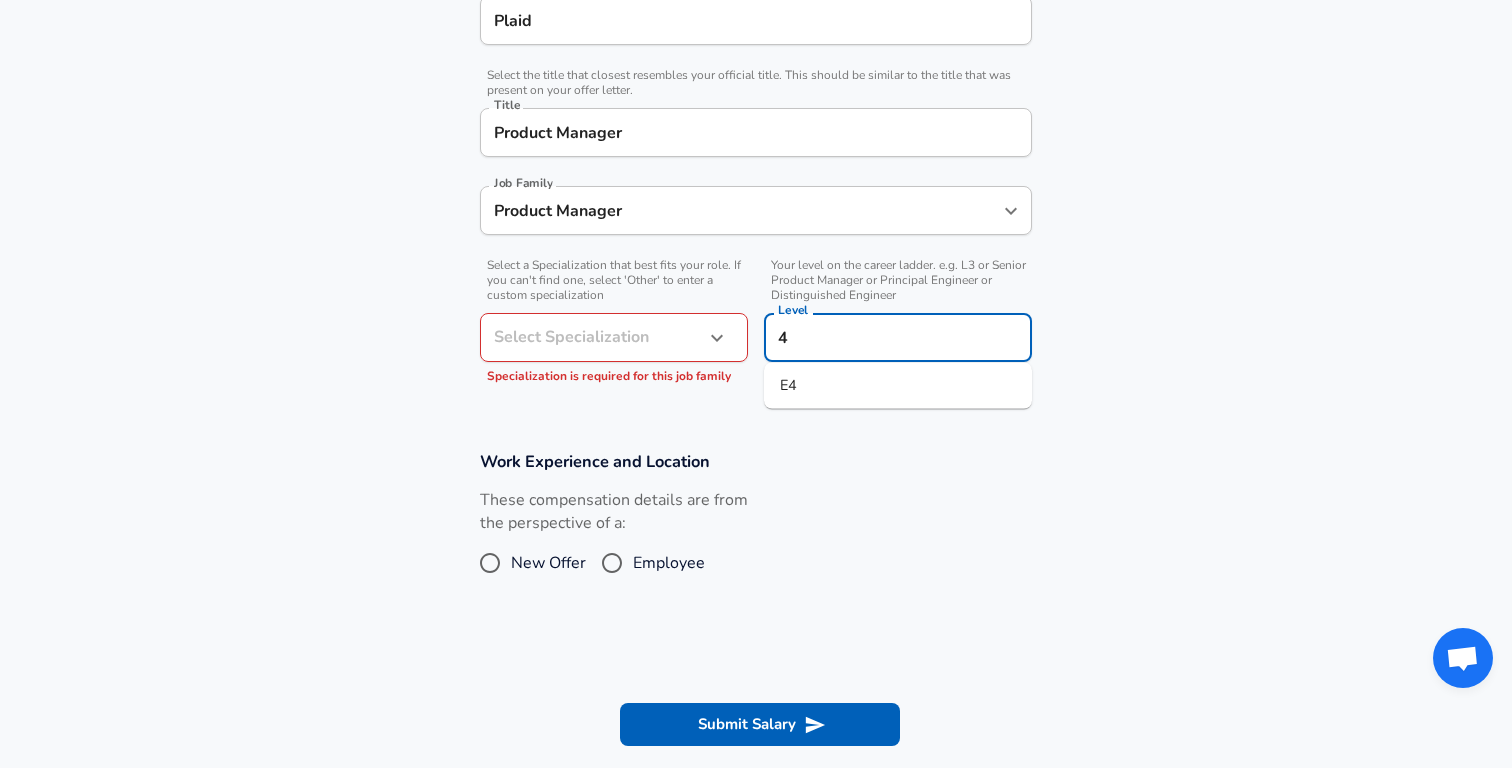 click on "E4" at bounding box center (898, 386) 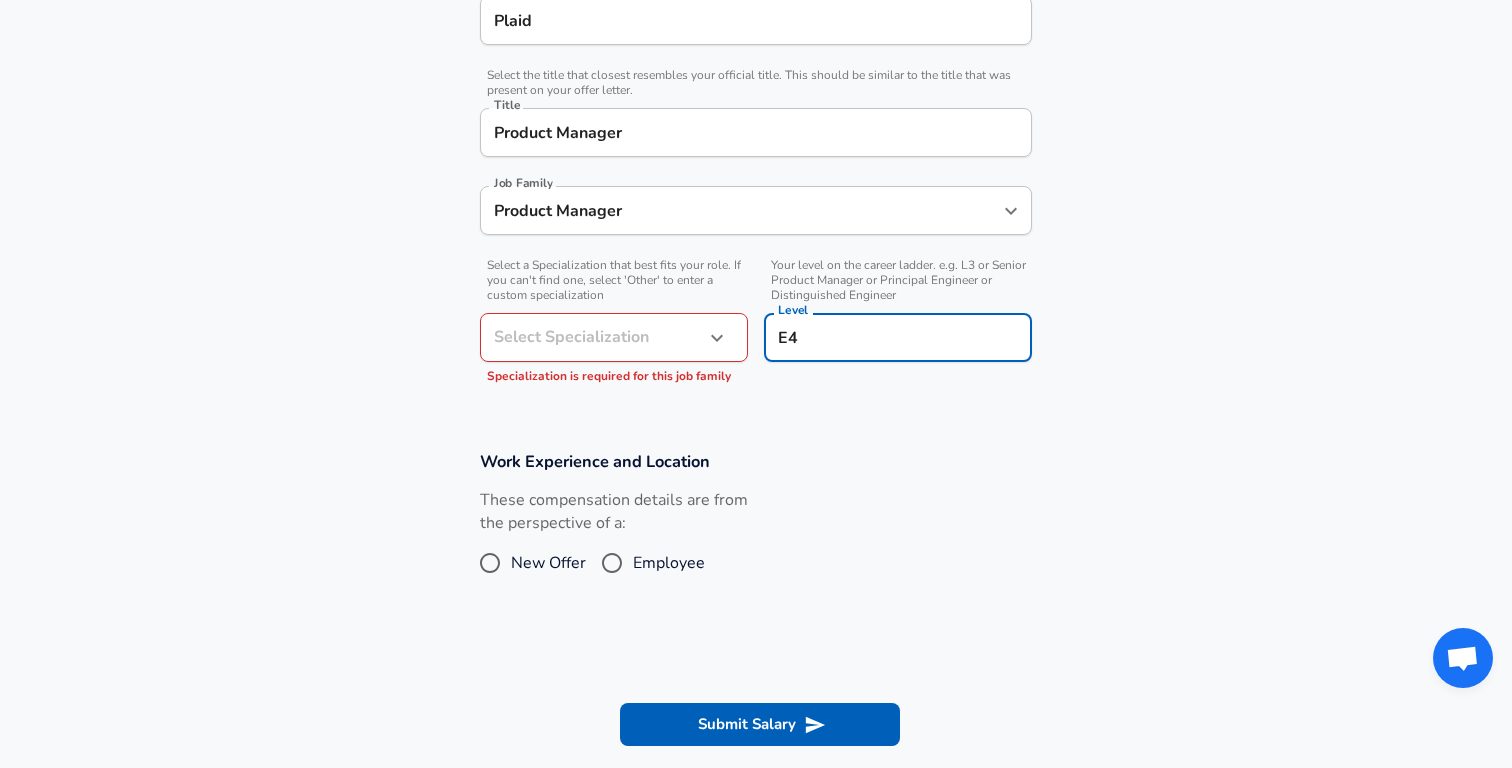 type on "E4" 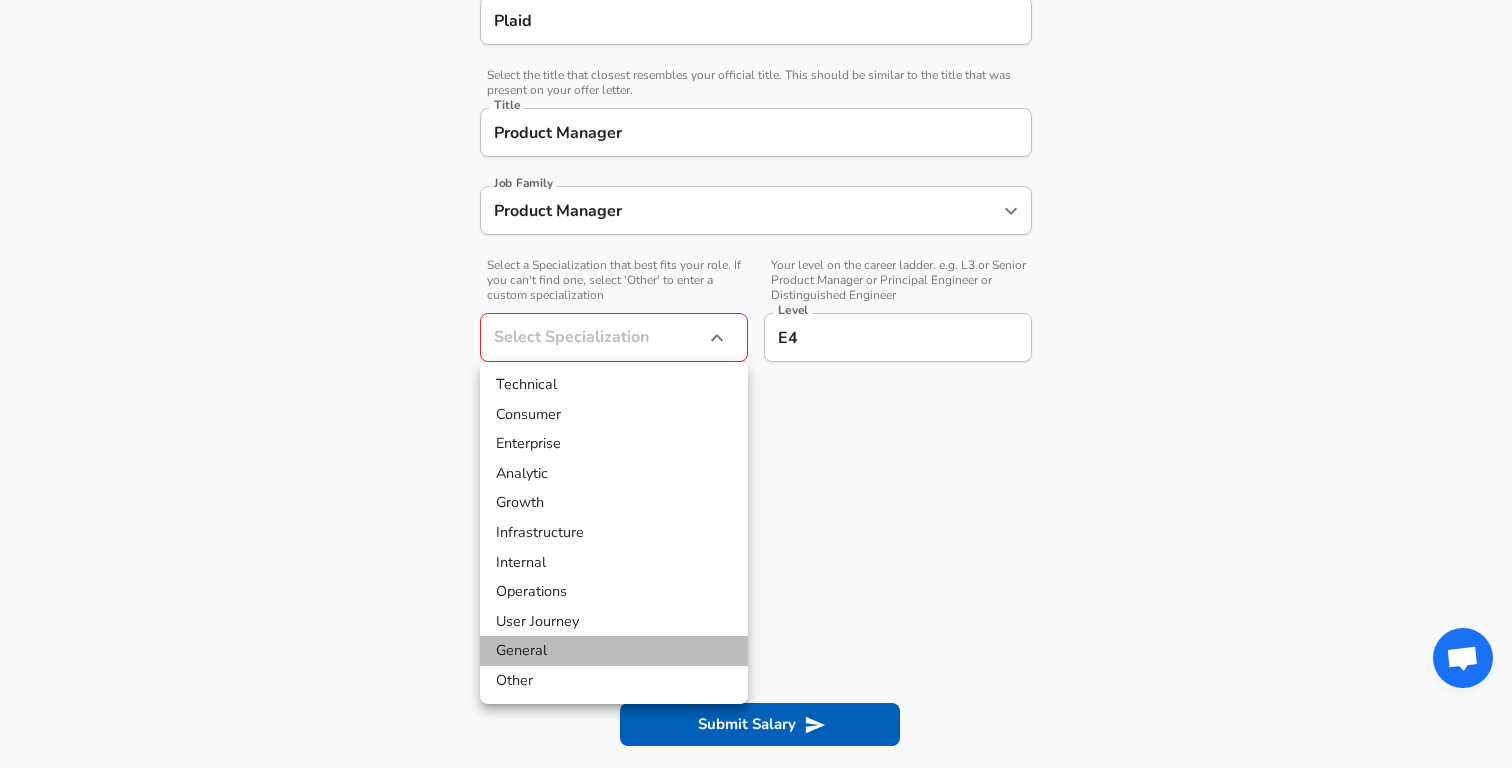 click on "General" at bounding box center (614, 651) 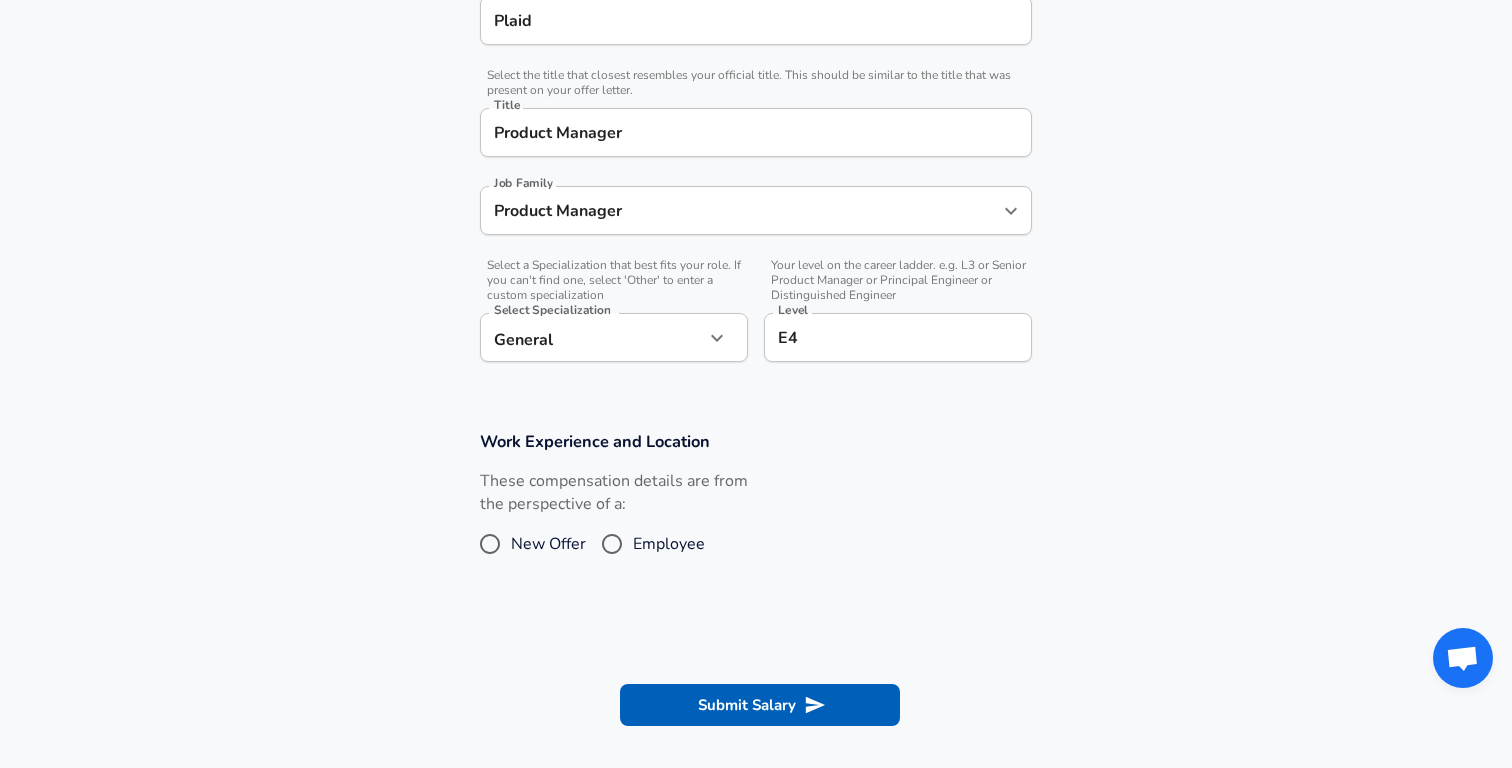 click on "Employee" at bounding box center (669, 544) 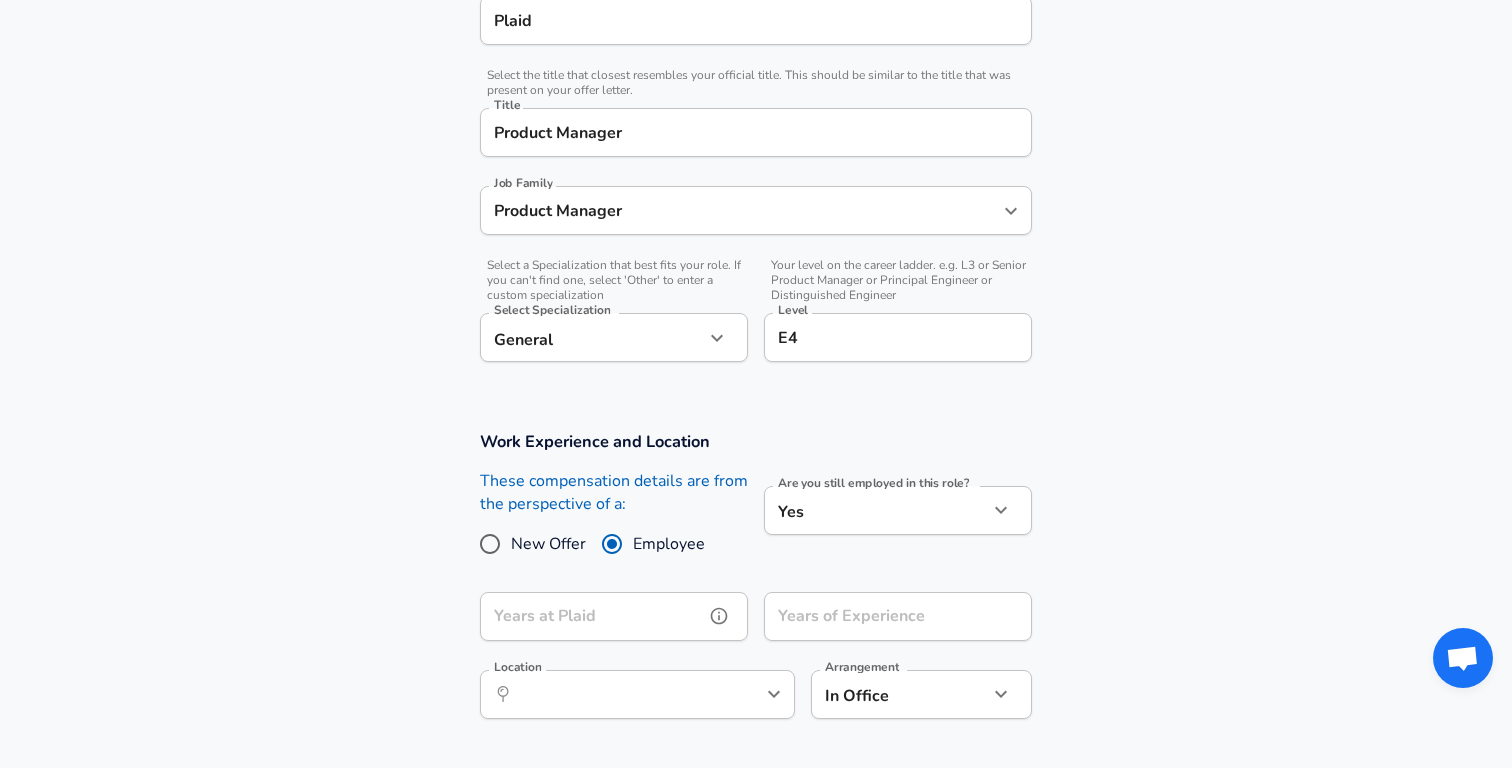 click at bounding box center (719, 616) 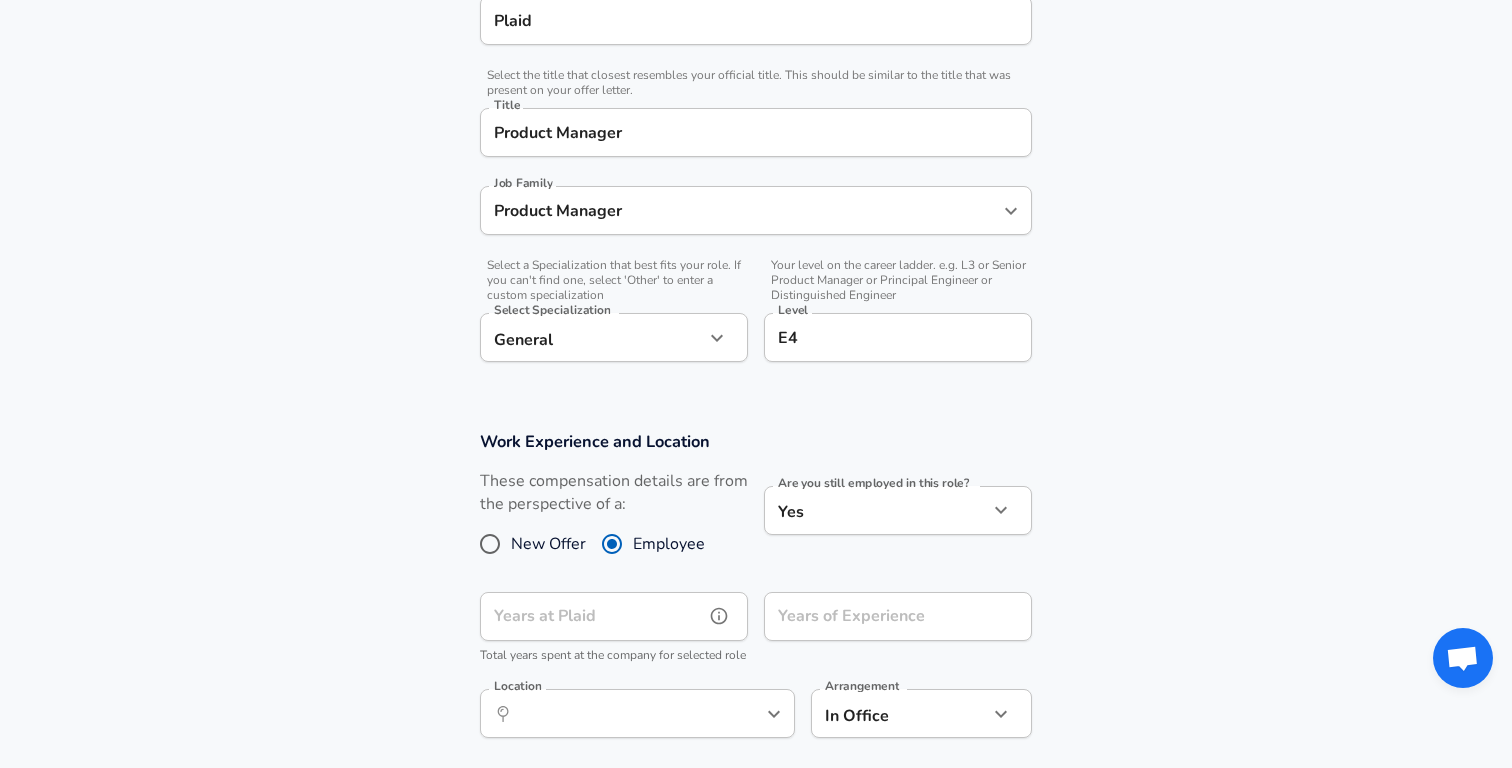 click on "Years at Plaid" at bounding box center (592, 616) 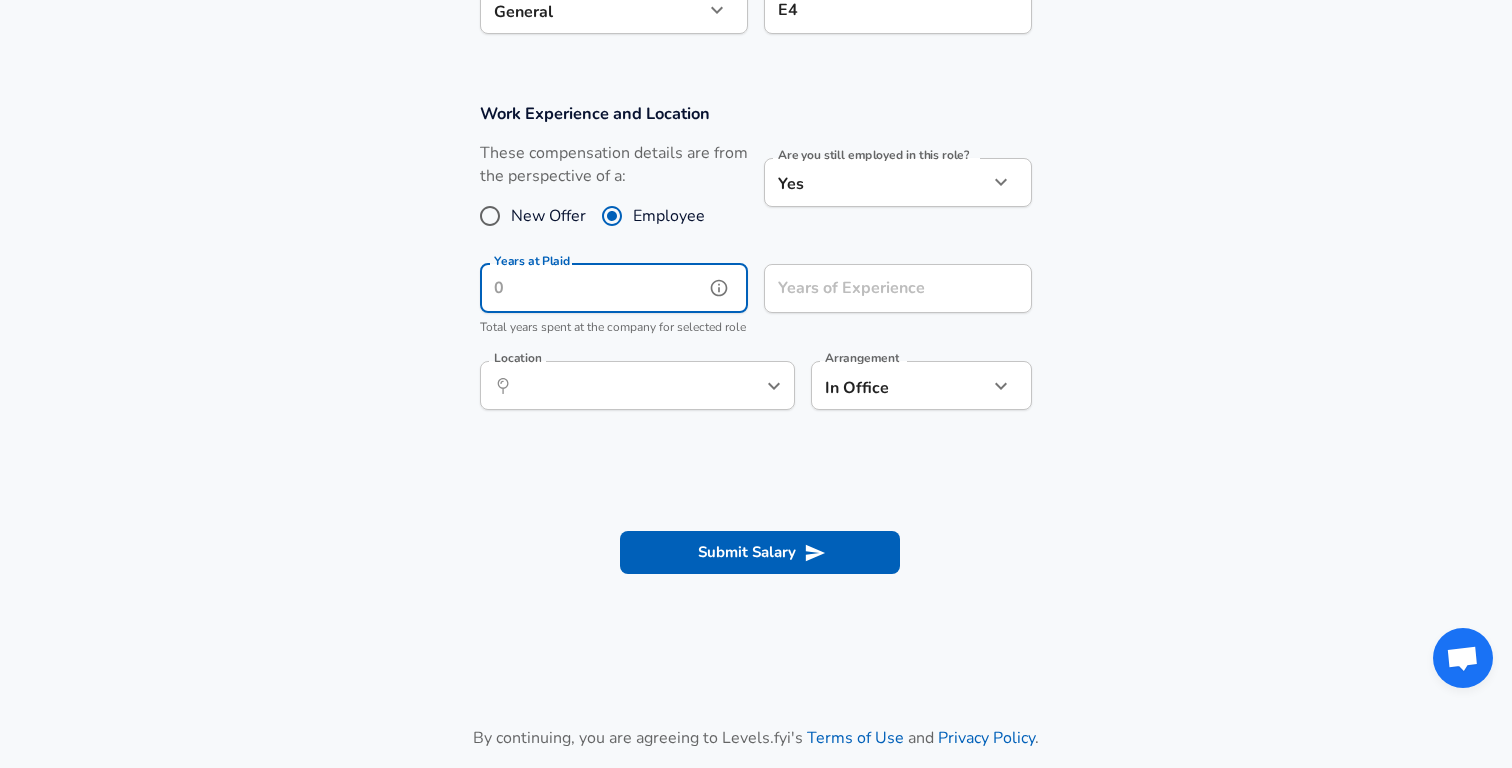 scroll, scrollTop: 797, scrollLeft: 0, axis: vertical 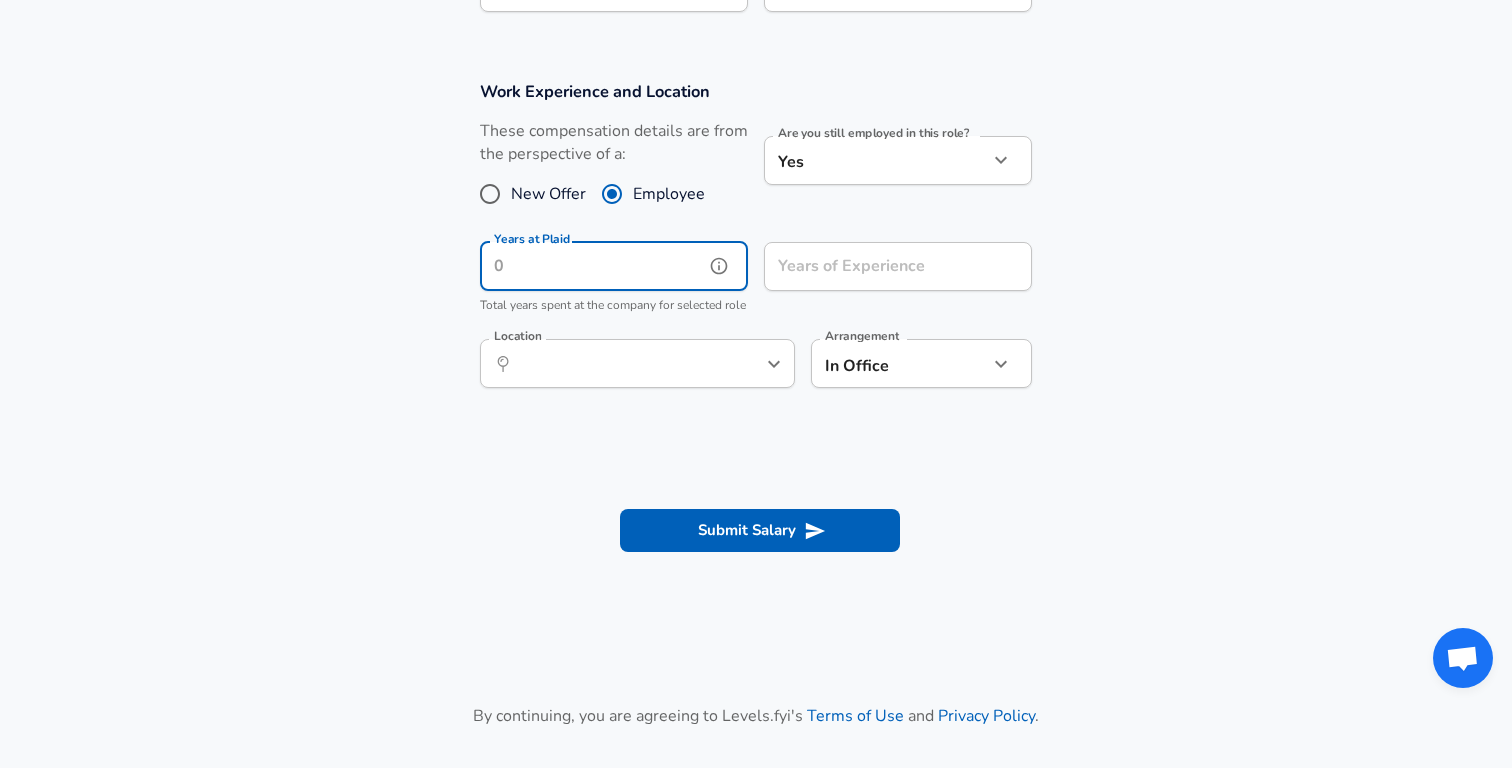 click on "​ Location" at bounding box center [637, 363] 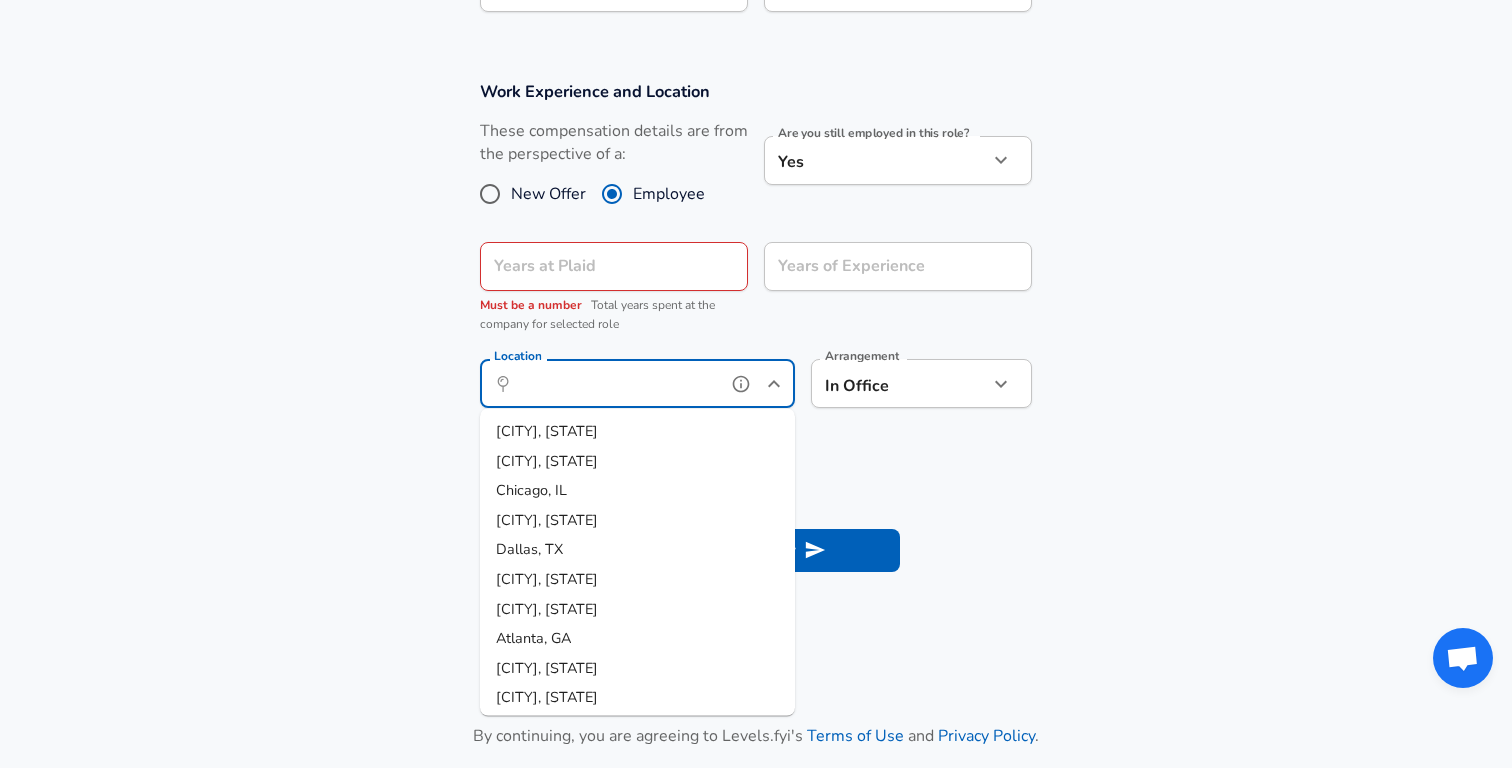 click on "[CITY], [STATE]" at bounding box center (637, 432) 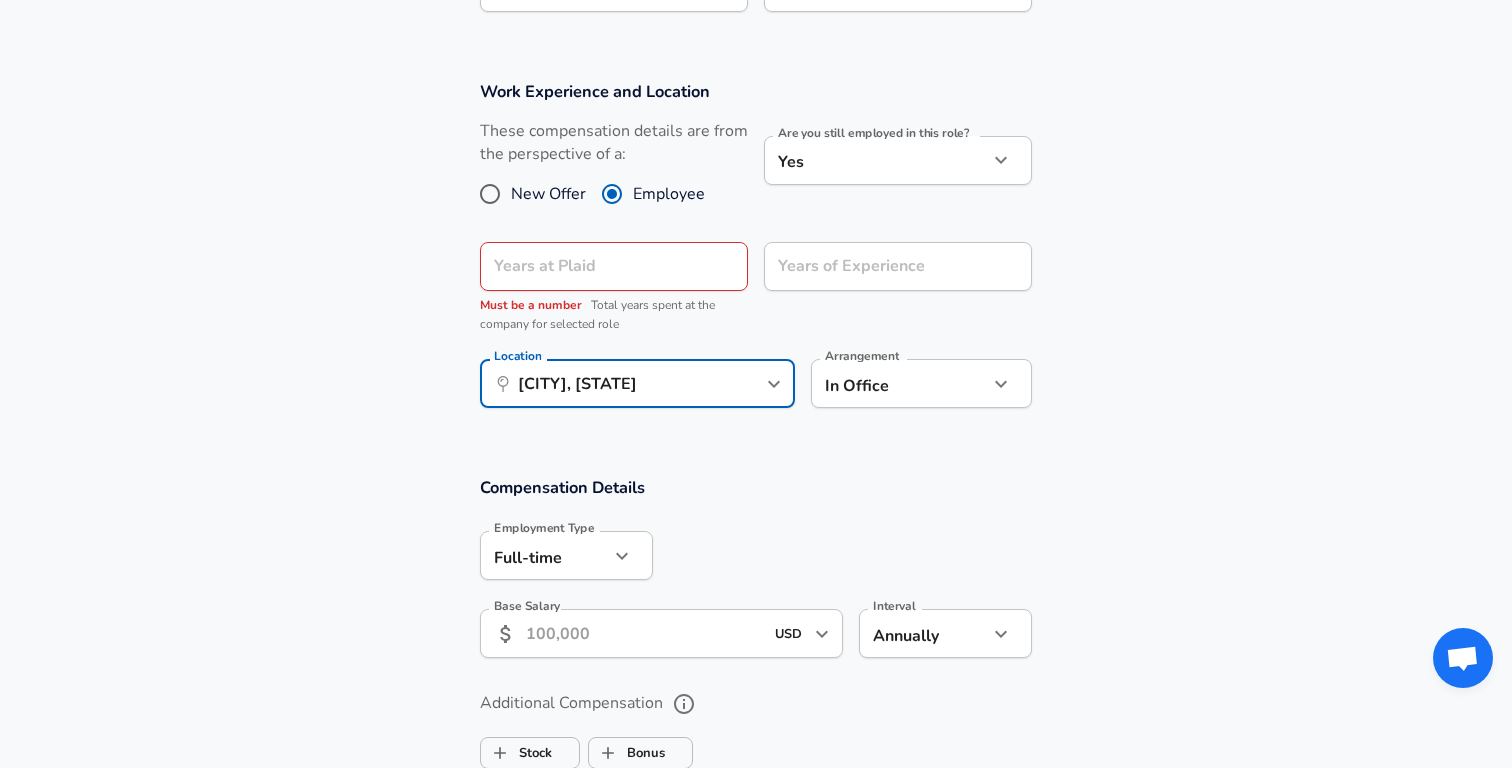 click on "Plaid Company Select the title that closest resembles your official title. This should be similar to the title that was present on your offer letter. Title Product Manager Title Job Family Product Manager Job Family Select a Specialization that best fits your role. If you can't find one, select 'Other' to enter a custom specialization Select Specialization General General Select Specialization Level E4 Level Work Experience and Location These compensation details are from the perspective of a:" at bounding box center (756, -413) 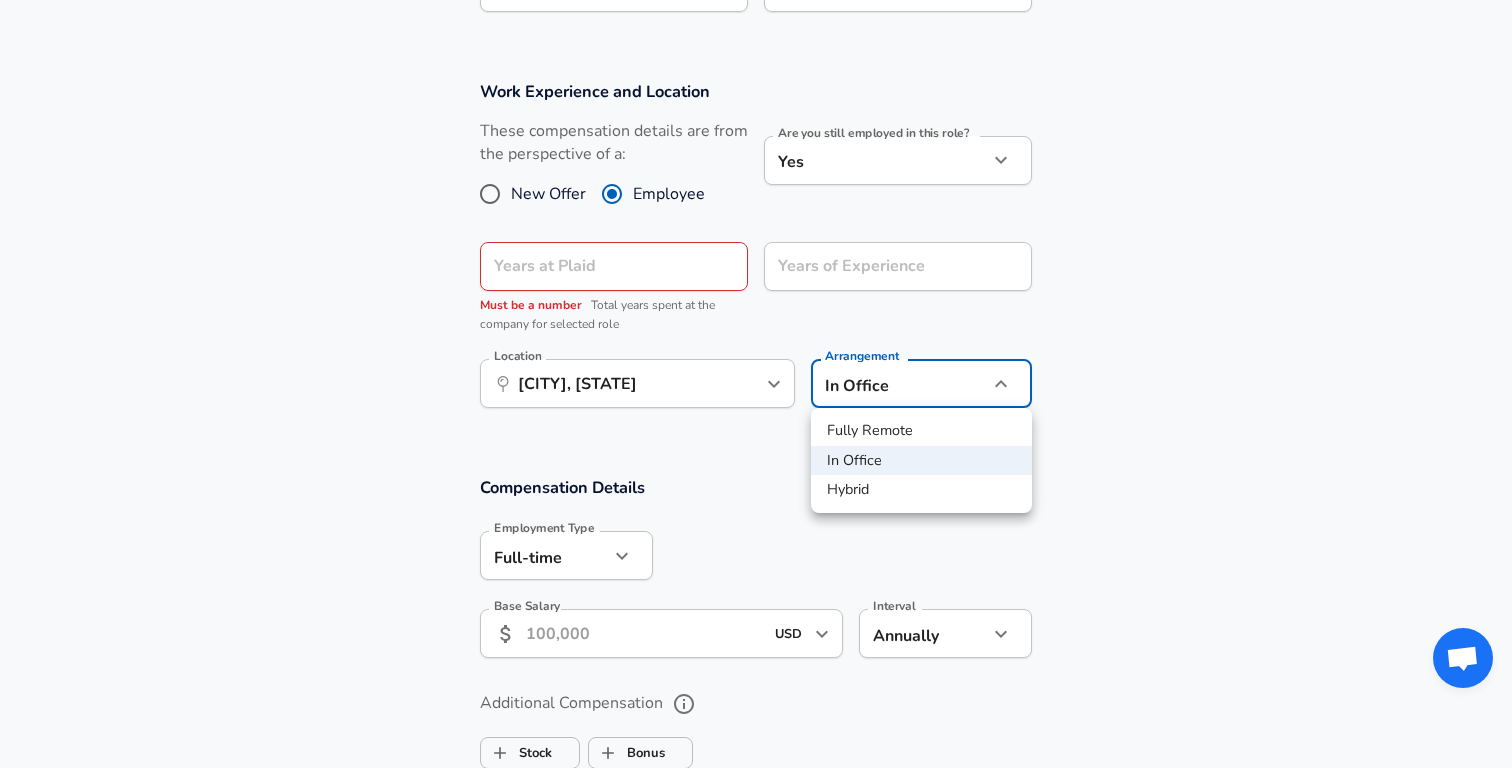 click on "Hybrid" at bounding box center [921, 490] 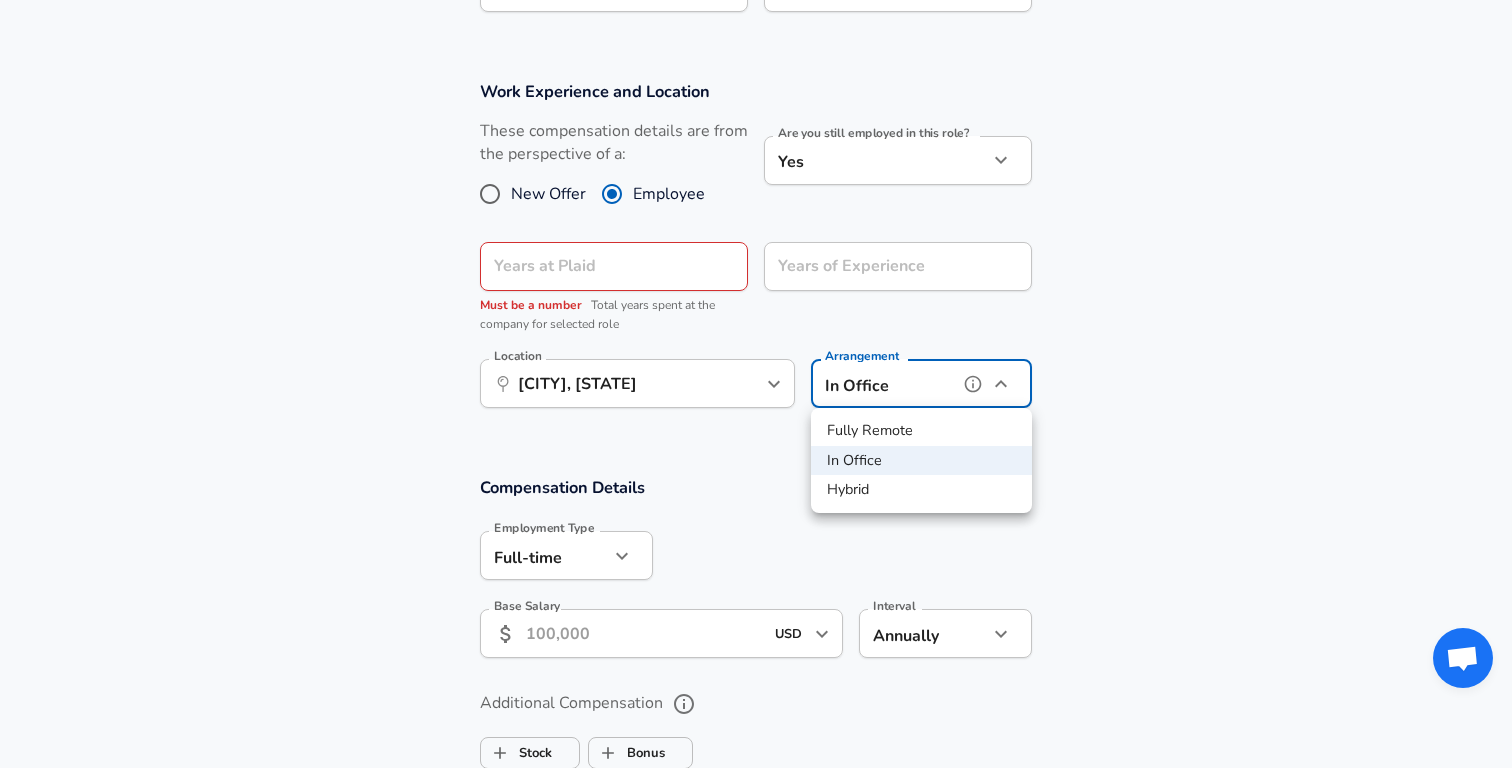 type on "hybrid" 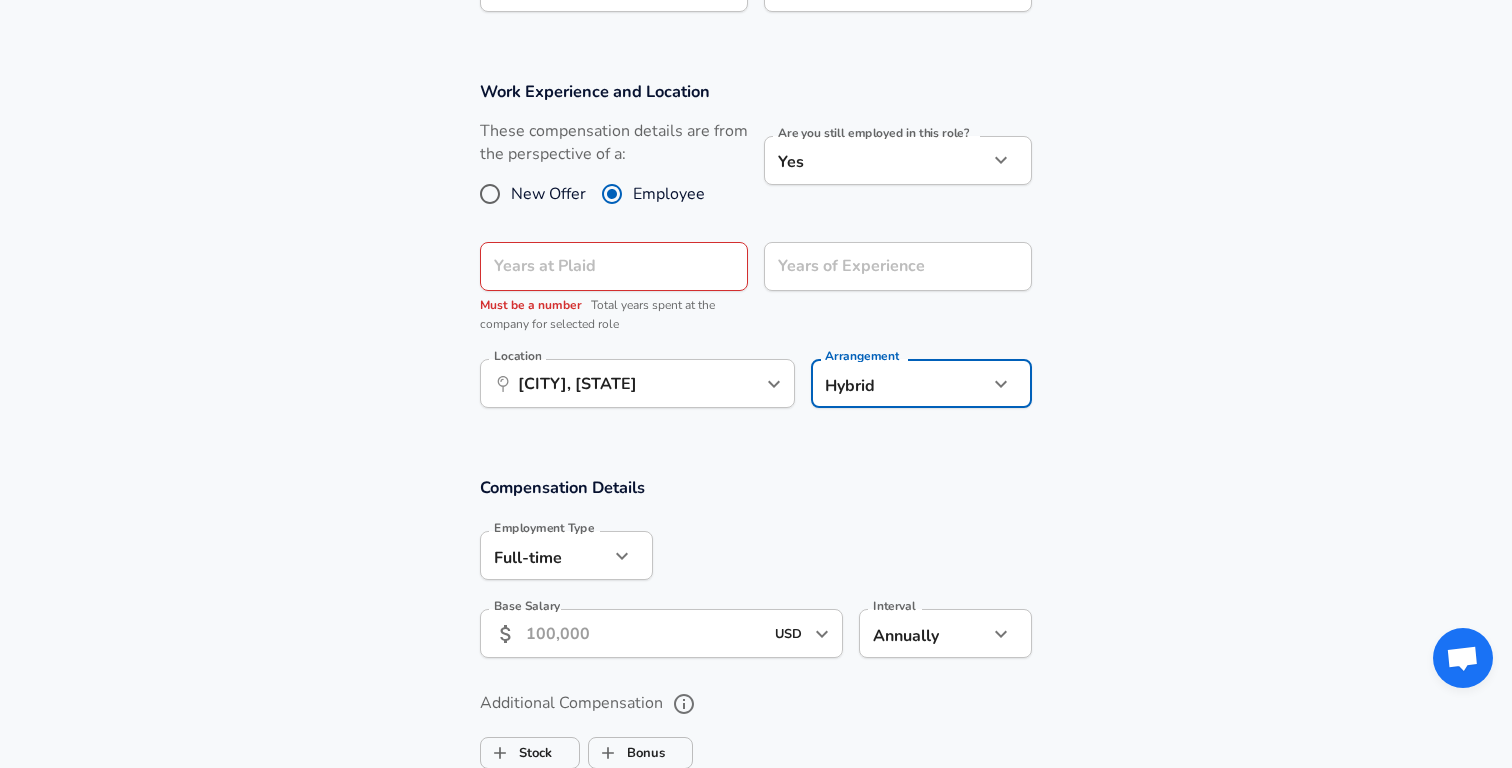 click on "Base Salary" at bounding box center [644, 633] 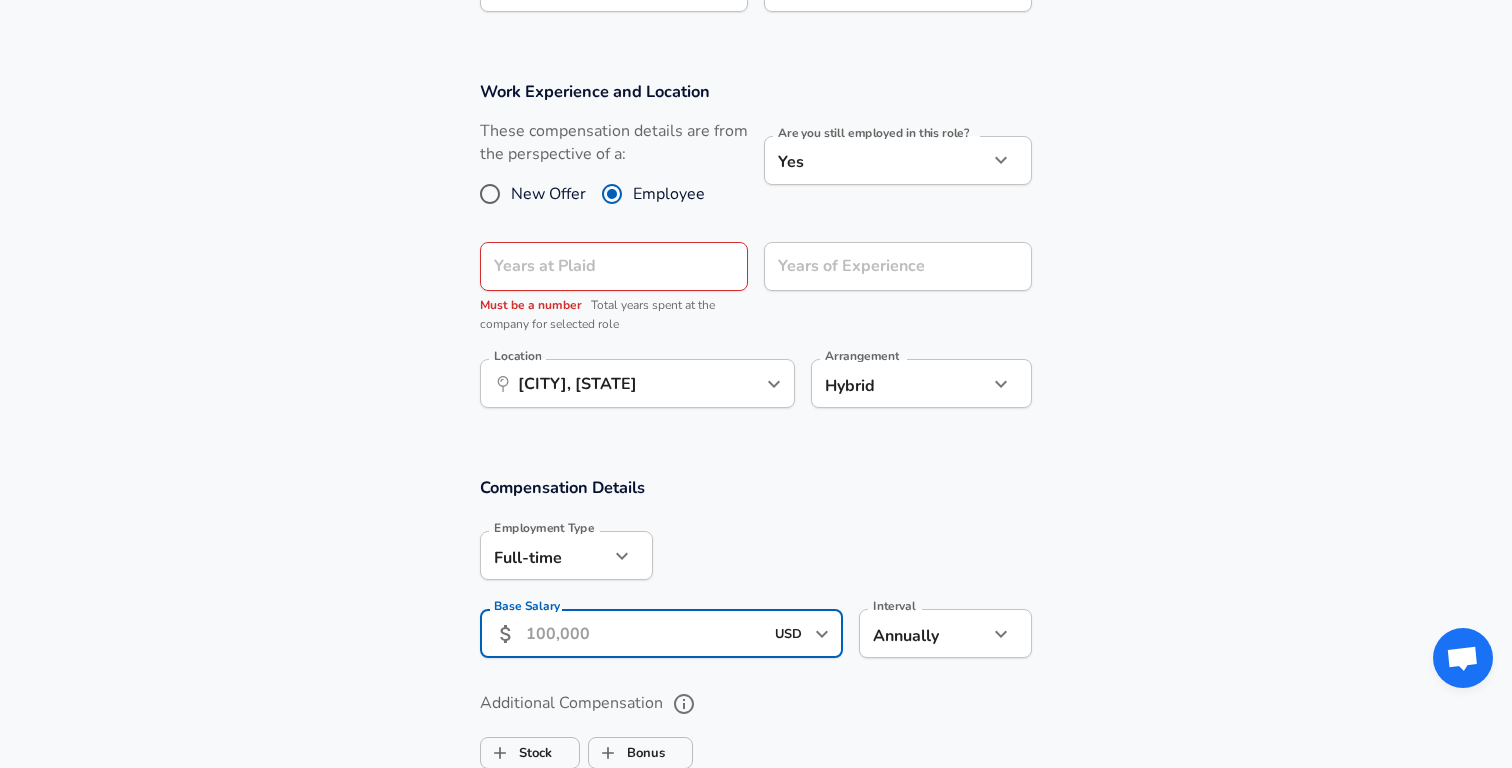 paste on "[NUMBER]" 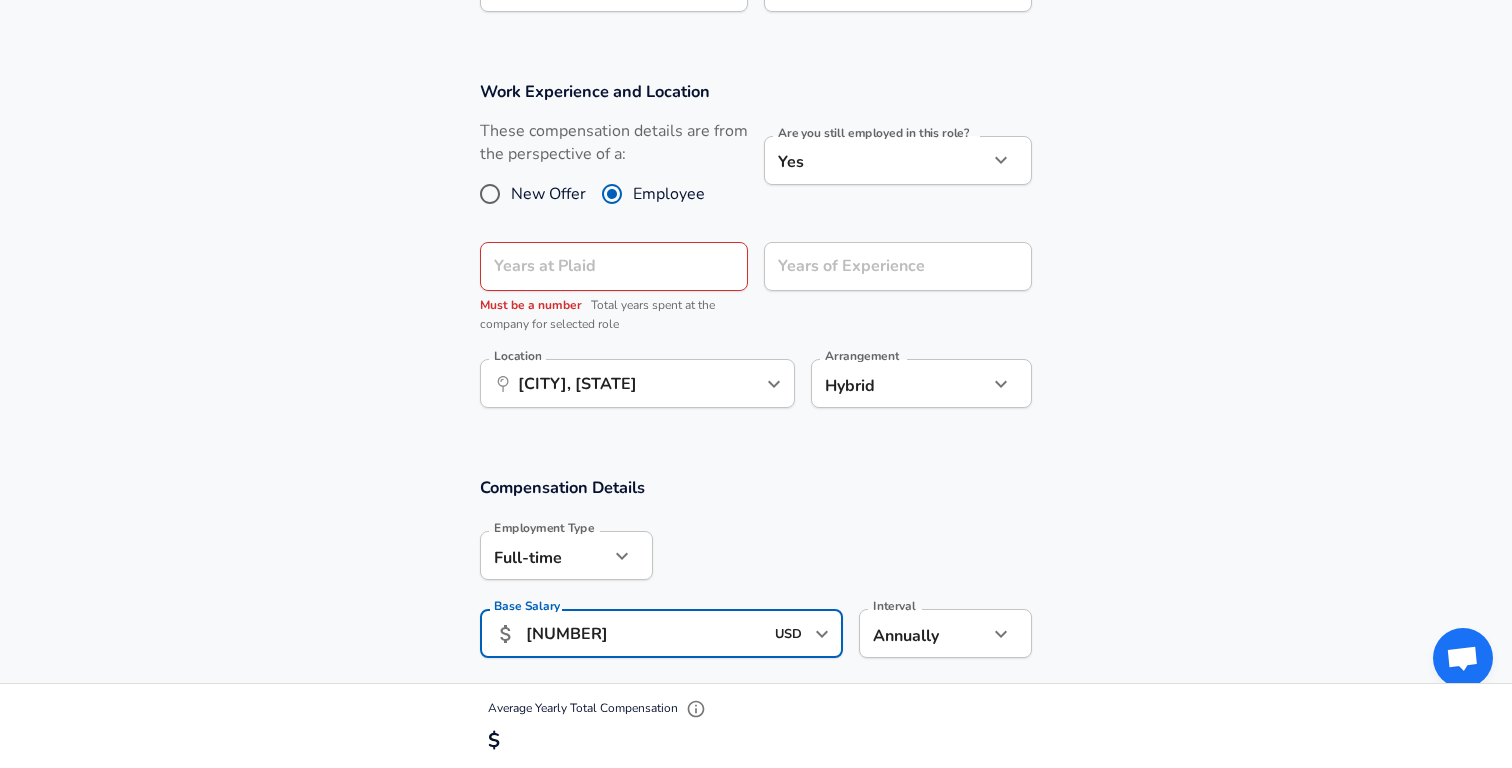 scroll, scrollTop: 0, scrollLeft: 0, axis: both 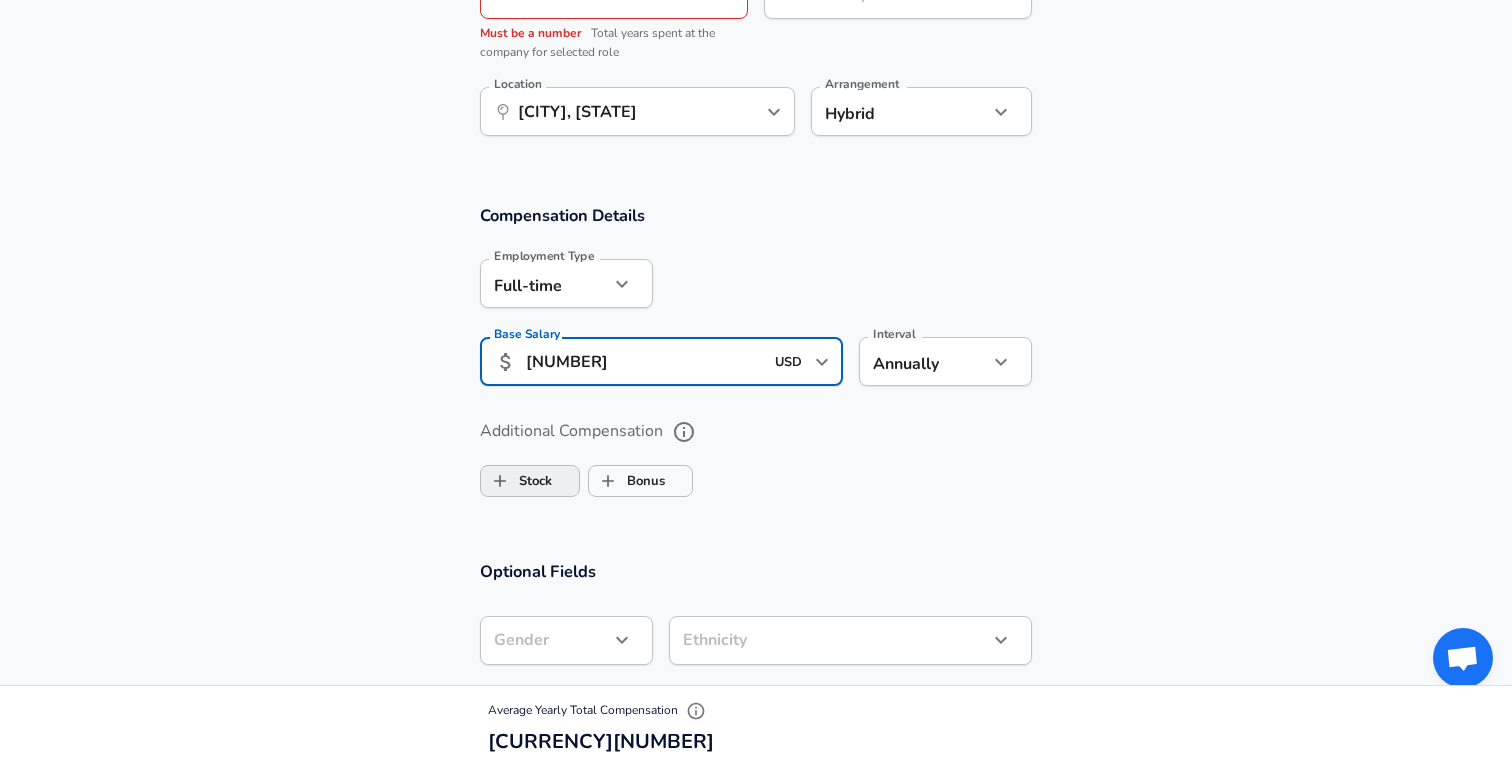 type on "[NUMBER]" 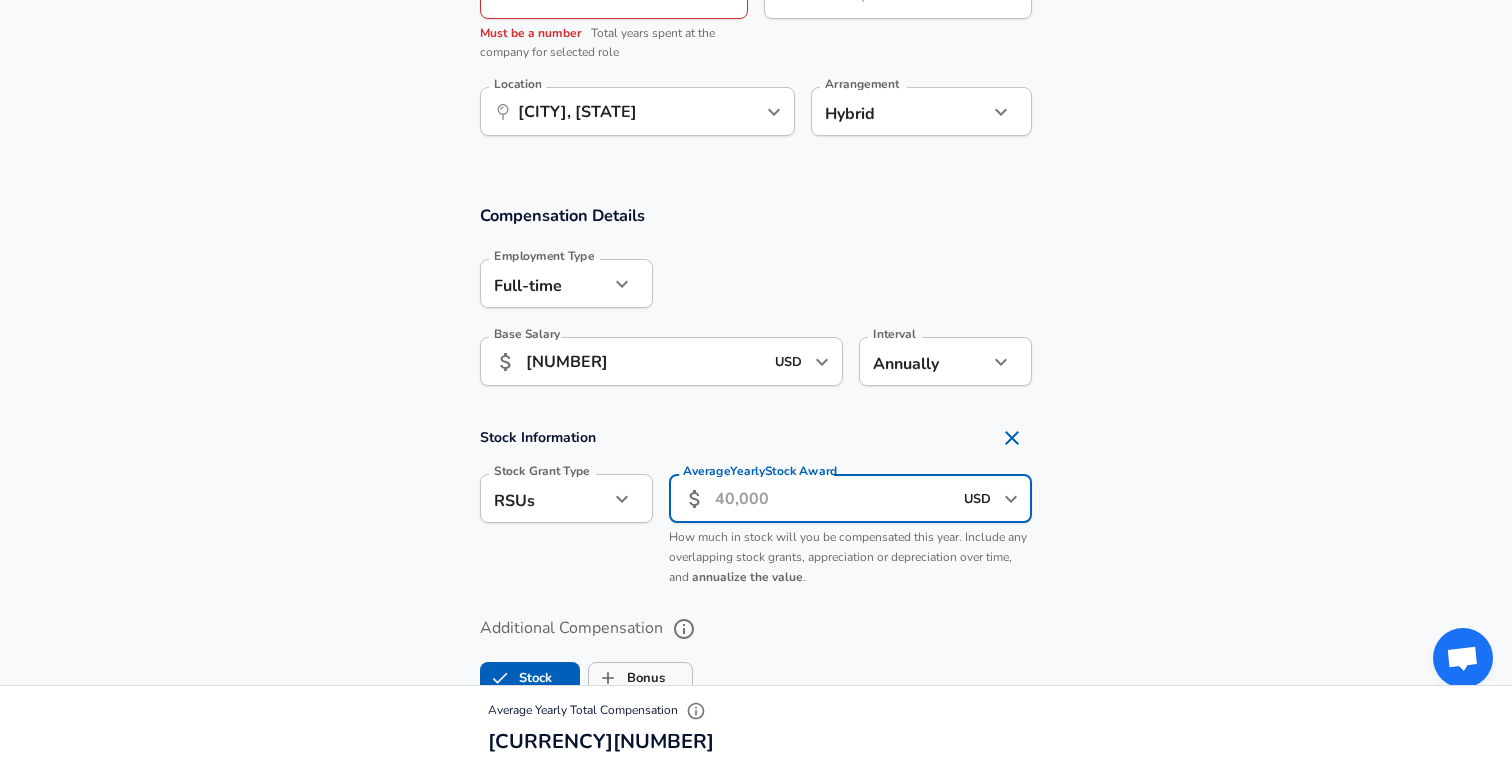 click on "Average  Yearly  Stock Award" at bounding box center (833, 498) 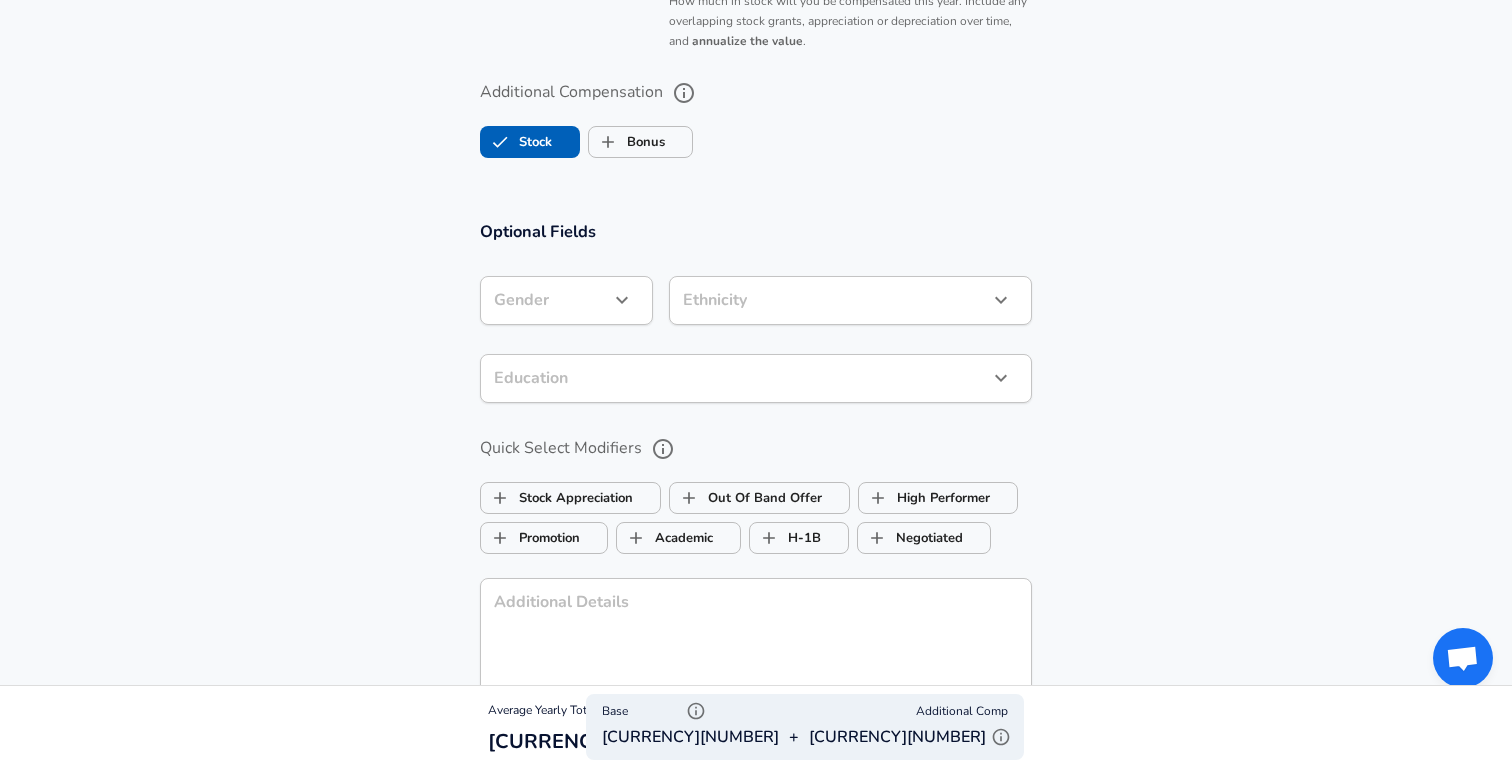 scroll, scrollTop: 1606, scrollLeft: 0, axis: vertical 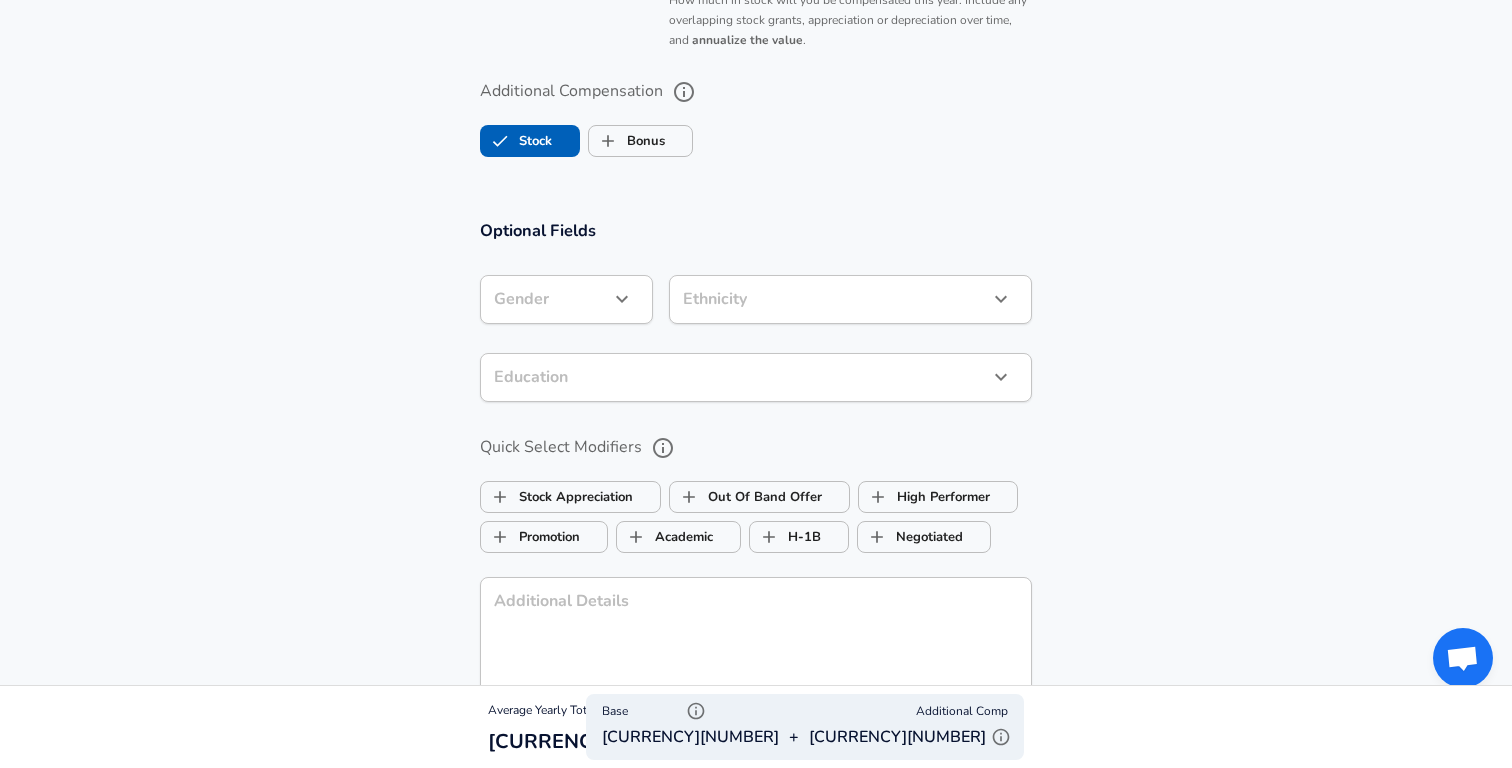 type on "[NUMBER]" 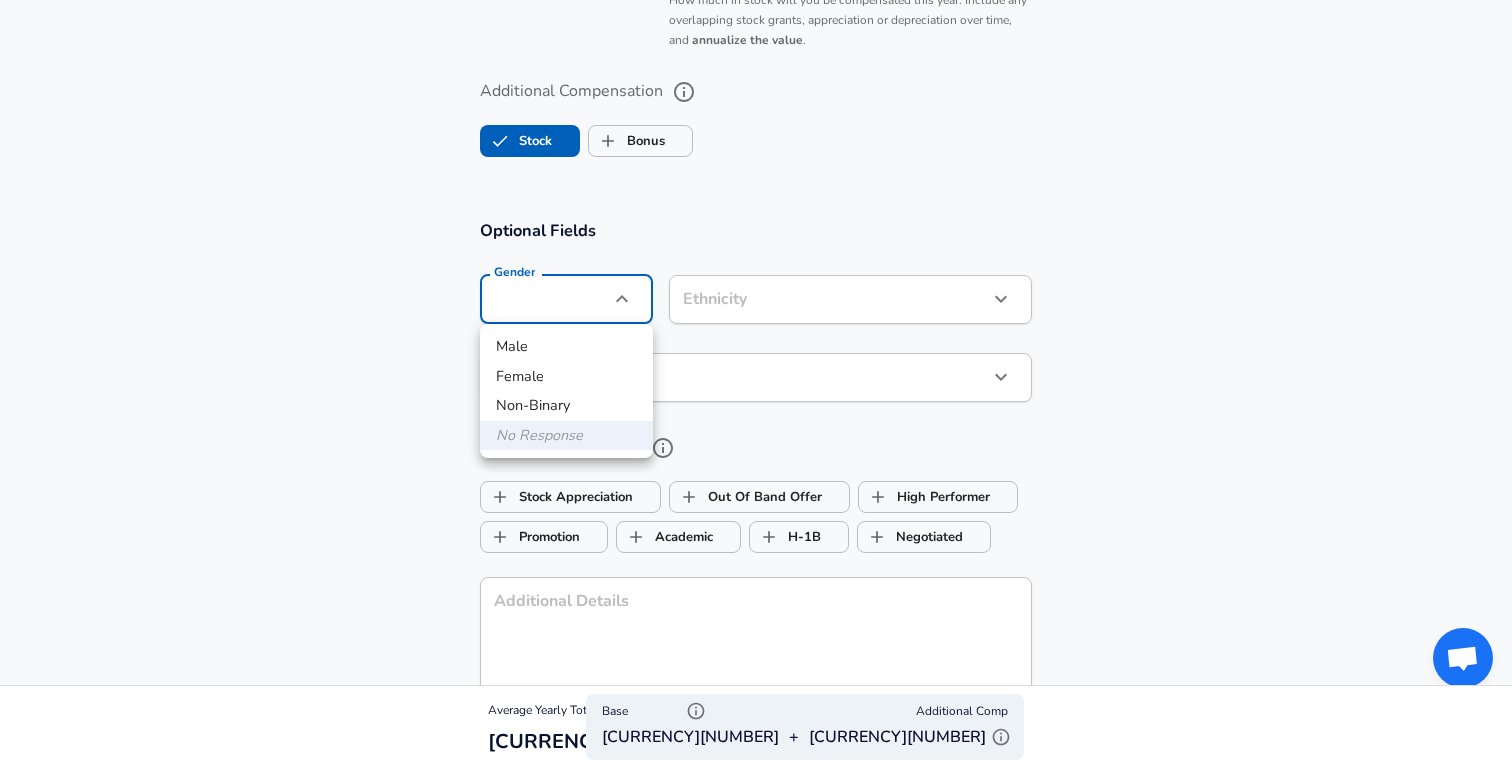 click on "Female" at bounding box center (566, 377) 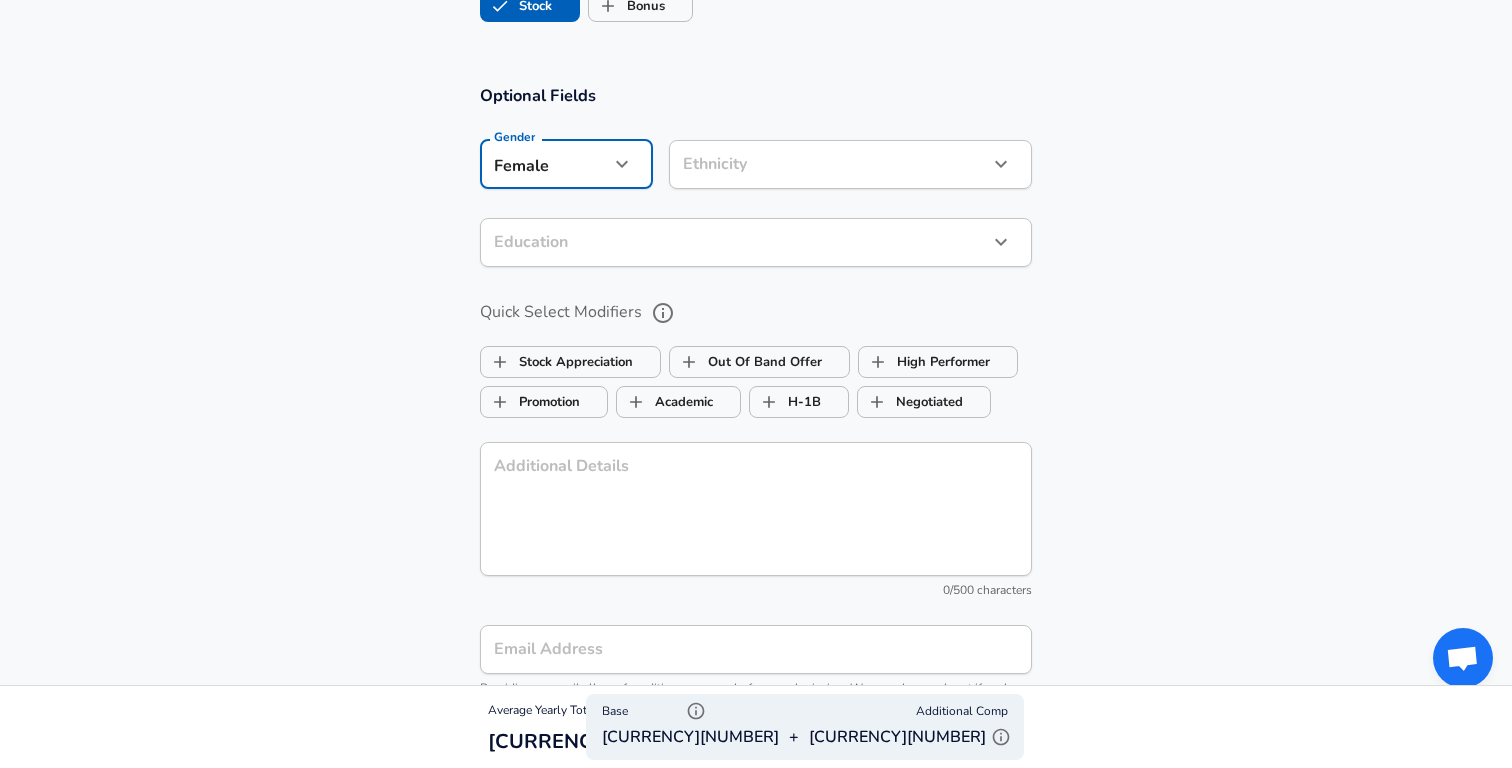 scroll, scrollTop: 1724, scrollLeft: 0, axis: vertical 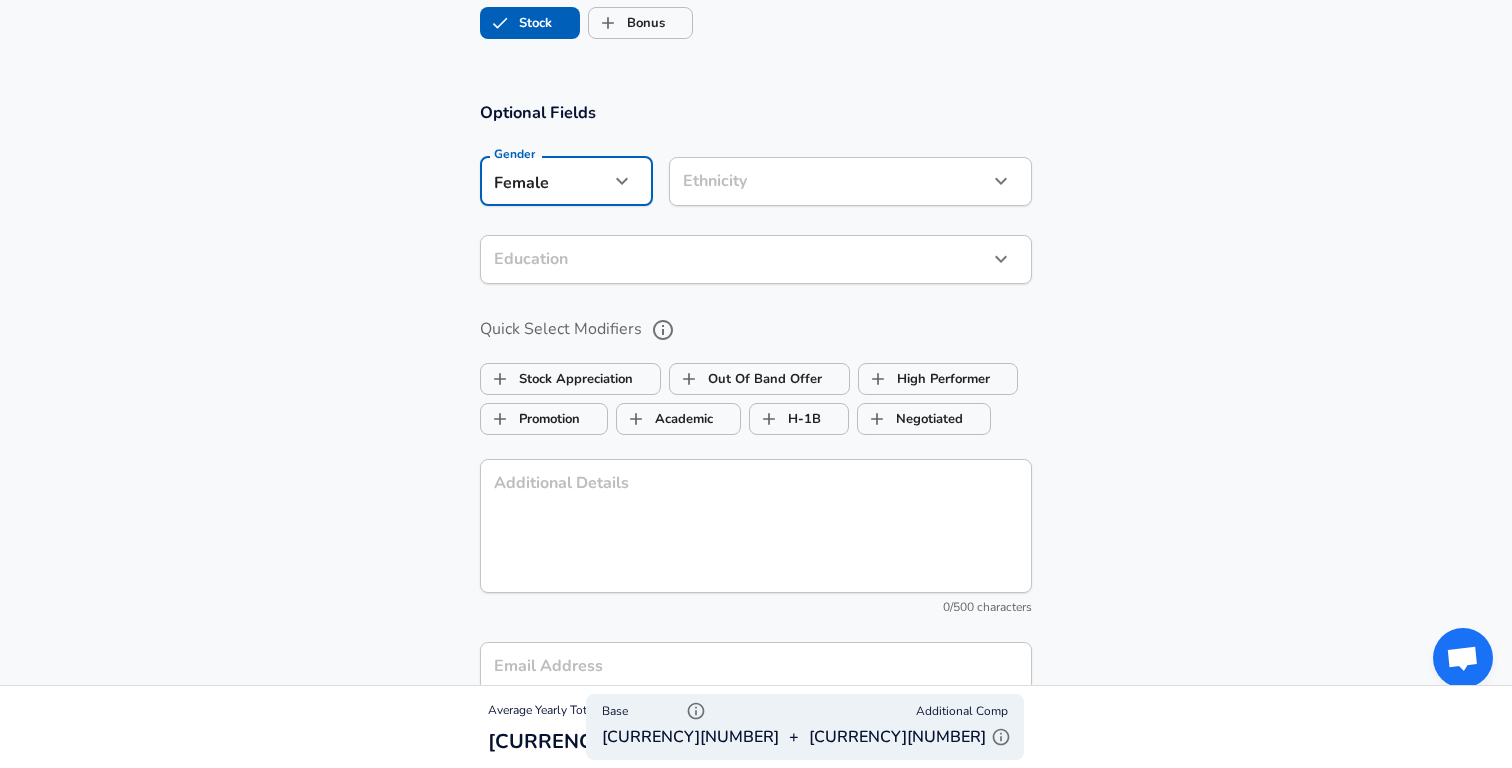 click on "Plaid Company Select the title that closest resembles your official title. This should be similar to the title that was present on your offer letter. Title Product Manager Title Job Family Product Manager Job Family Select a Specialization that best fits your role. If you can't find one, select 'Other' to enter a custom specialization Select Specialization General General Select Specialization Level E4 Level Work Experience and Location These compensation details are from the perspective of a:" at bounding box center [756, -1340] 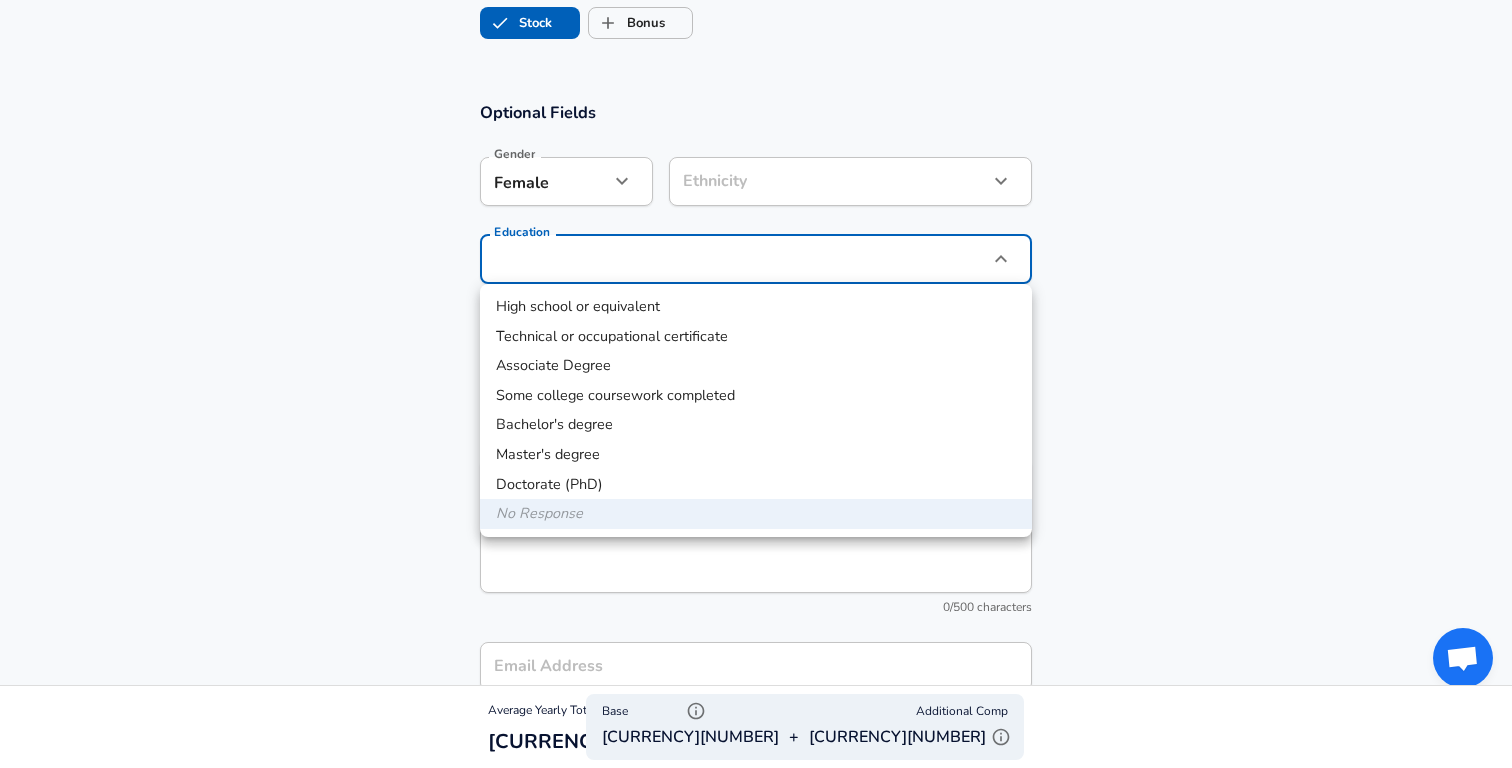click on "Bachelor's degree" at bounding box center (756, 425) 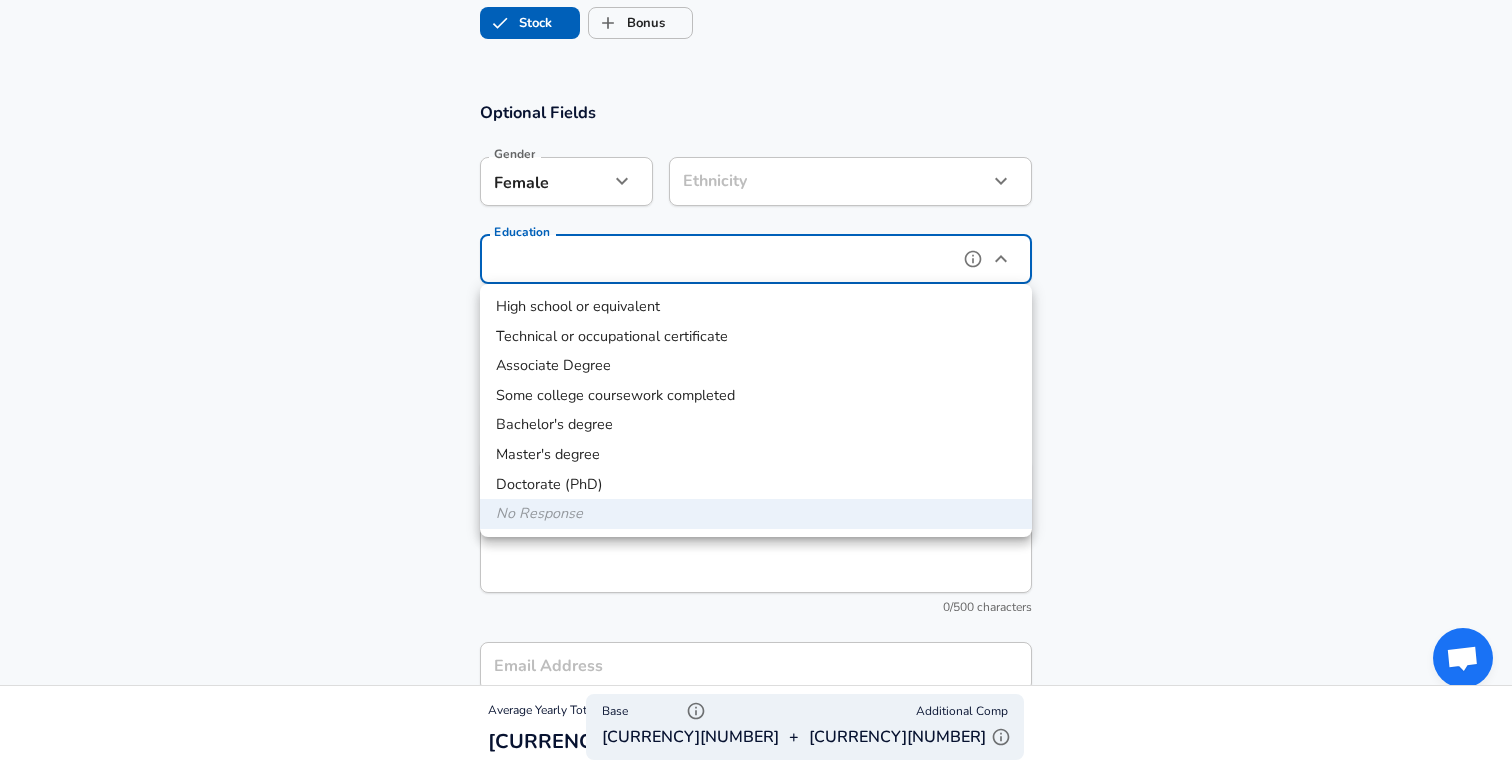 type on "Bachelors degree" 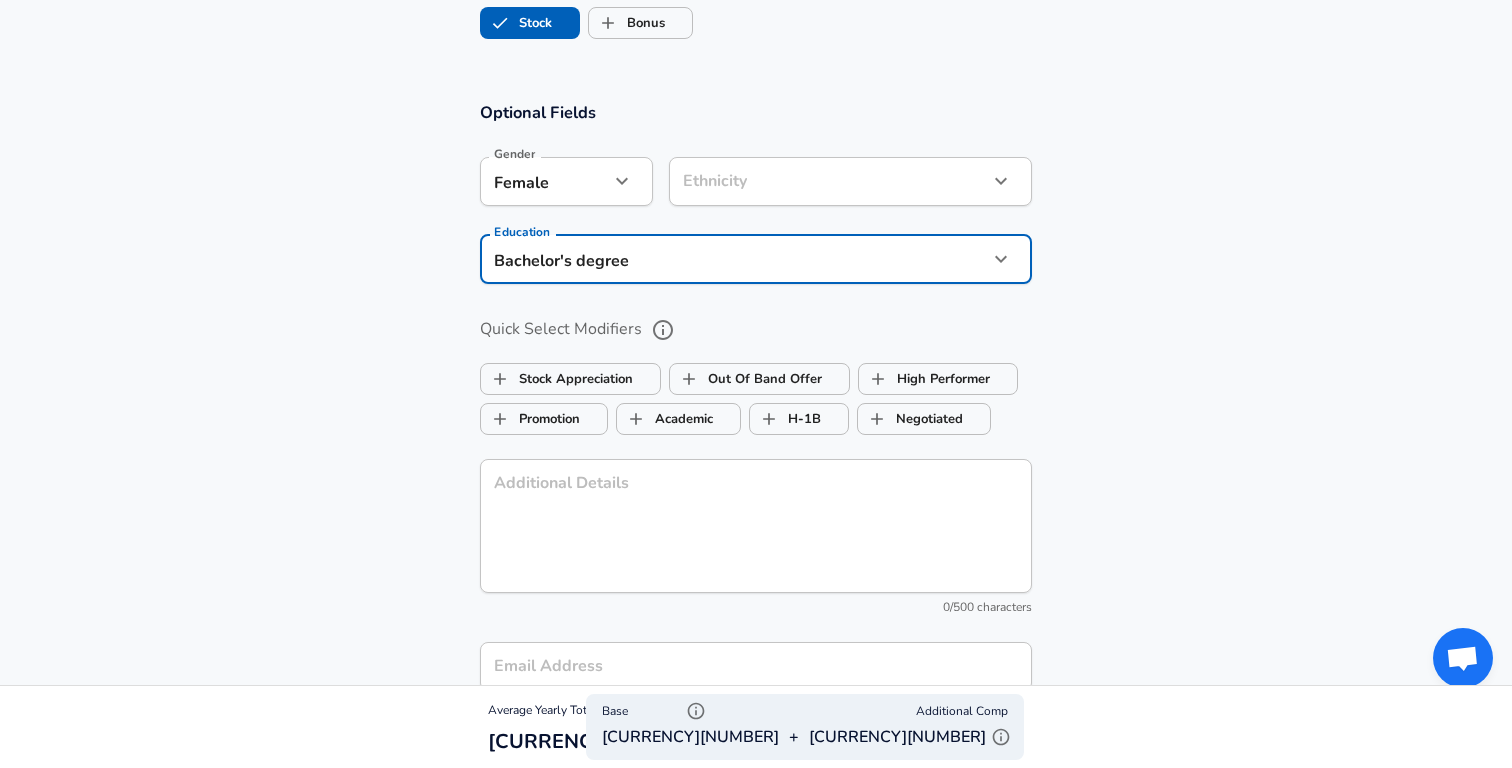 click on "Plaid Company Select the title that closest resembles your official title. This should be similar to the title that was present on your offer letter. Title Product Manager Title Job Family Product Manager Job Family Select a Specialization that best fits your role. If you can't find one, select 'Other' to enter a custom specialization Select Specialization General General Select Specialization Level E4 Level Work Experience and Location These compensation details are from the perspective of a:" at bounding box center (756, -1340) 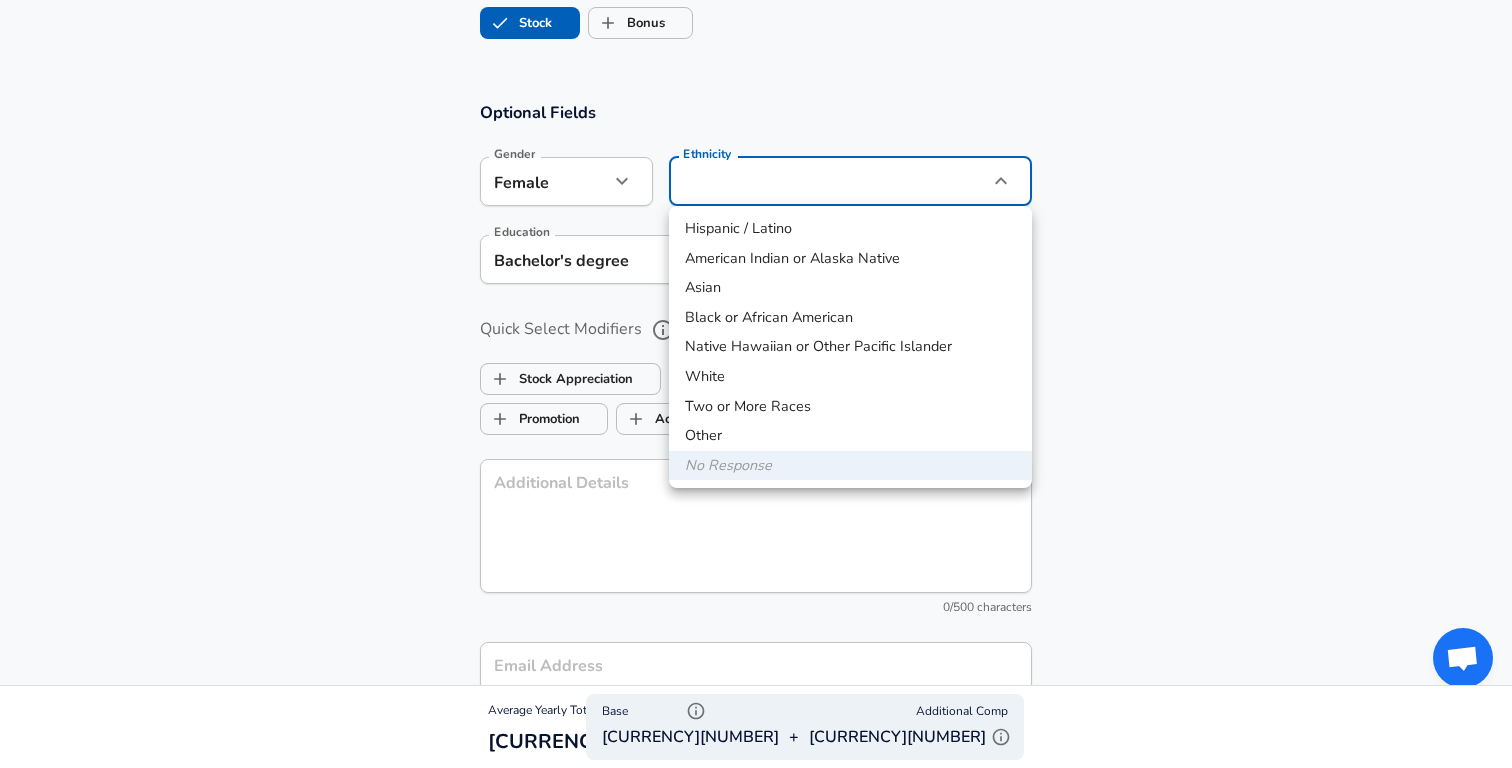 click on "White" at bounding box center [850, 377] 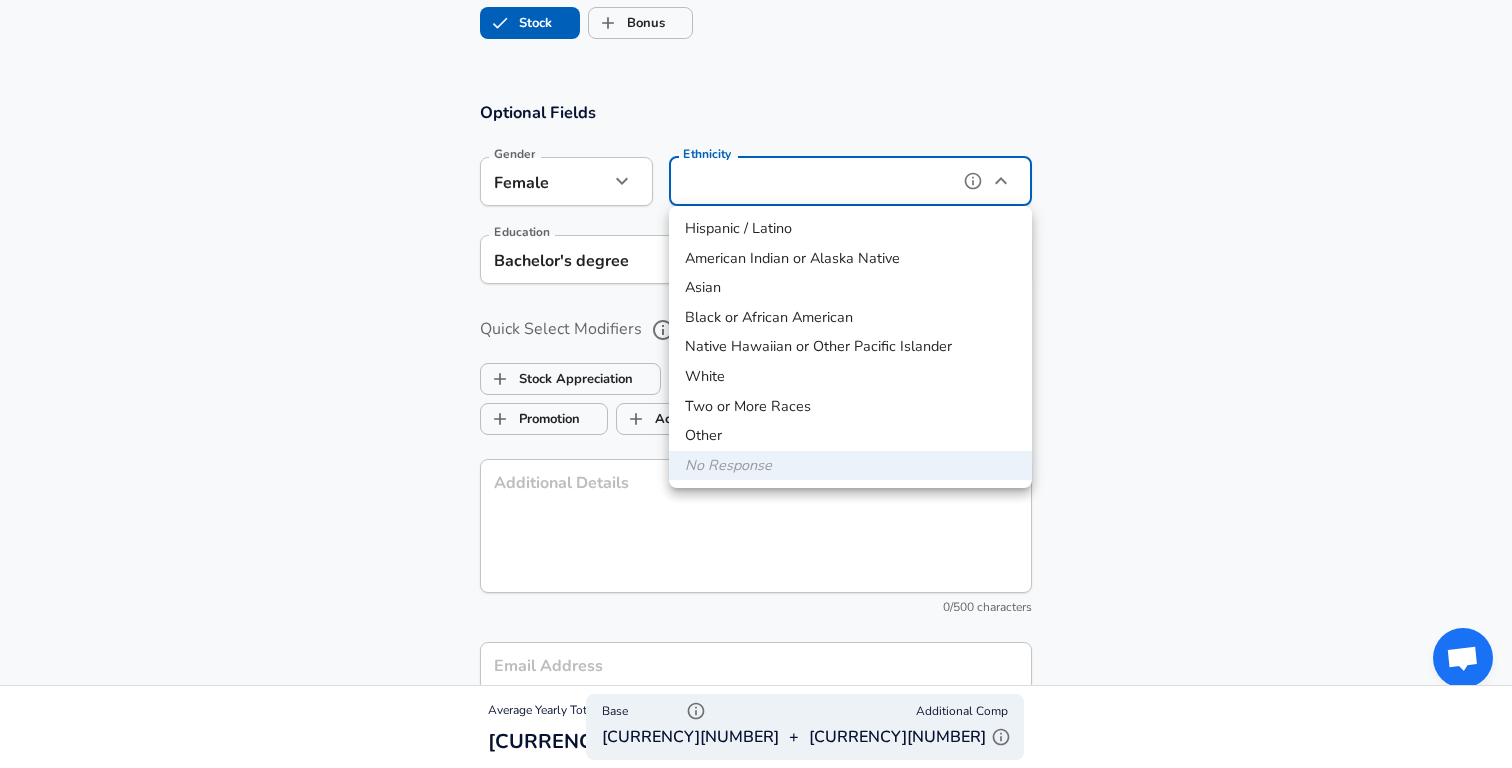type on "White" 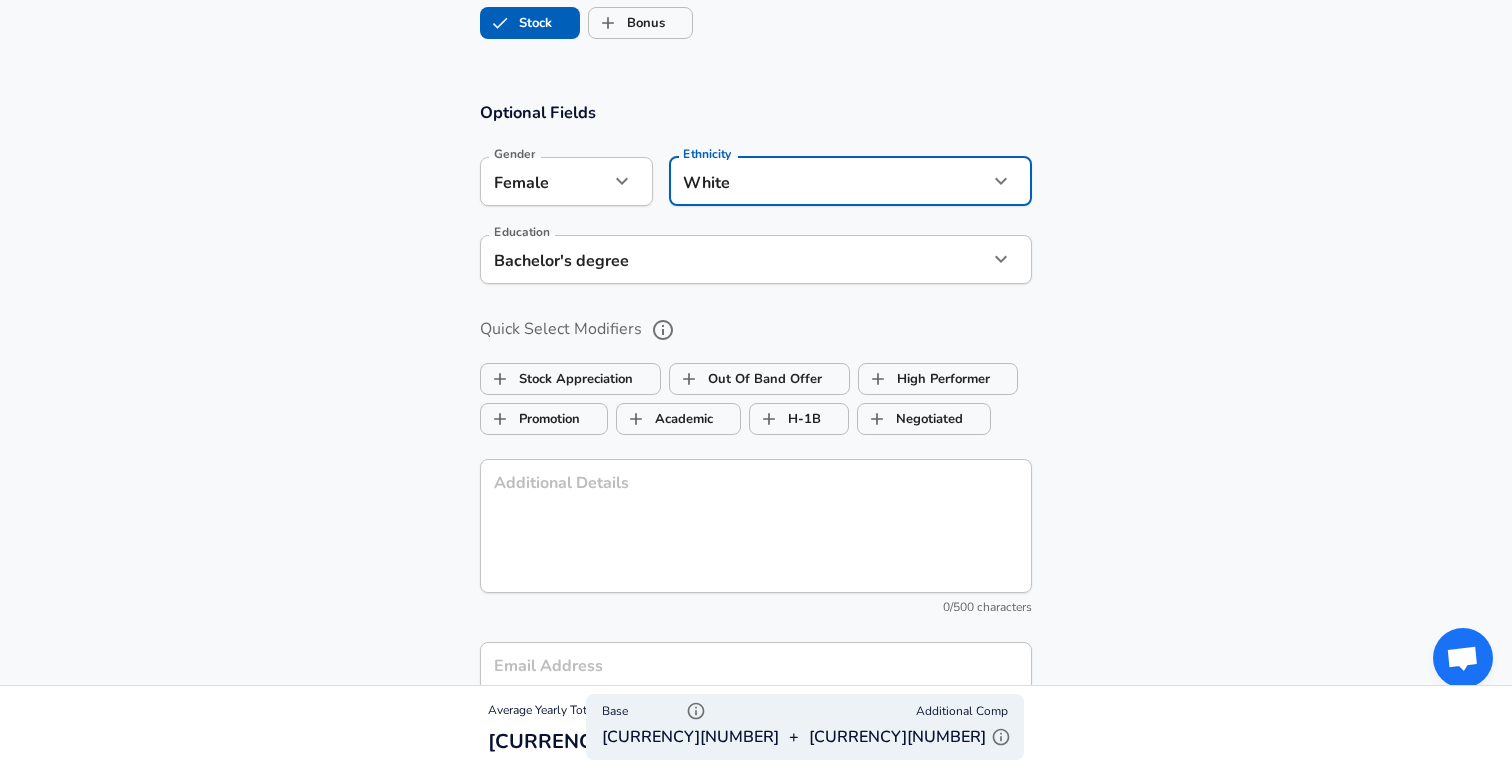 click on "Female female Gender Ethnicity White White Ethnicity Education Bachelor's degree Bachelors degree Education Quick Select Modifiers Stock Appreciation Out Of Band Offer High Performer Promotion Academic H-1B Negotiated Additional Details x Additional Details 0 /500 characters Email Address Email Address Providing an email allows for editing or removal of your submission. We may also reach out if we have any questions. Your email will not be published." at bounding box center (756, 427) 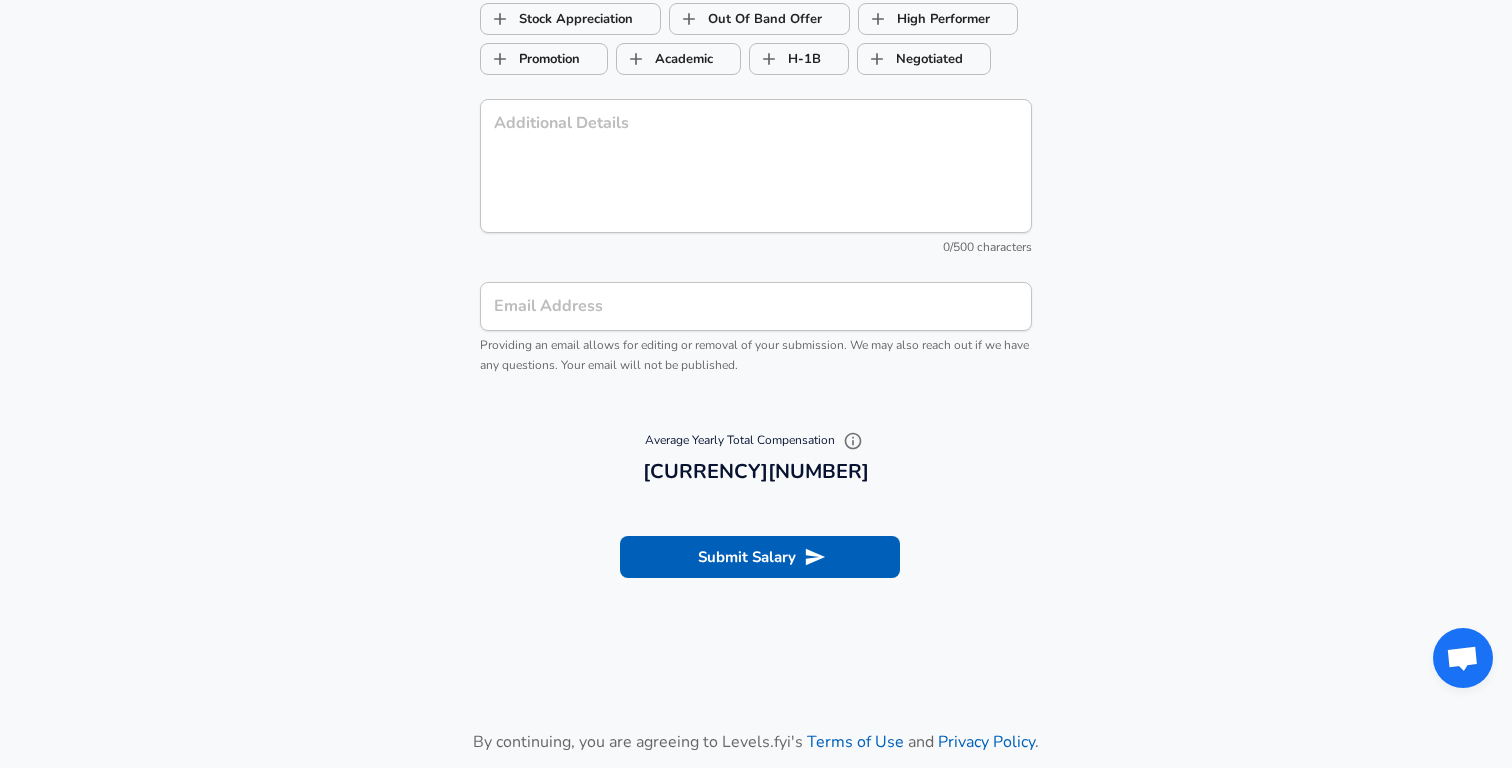 scroll, scrollTop: 2085, scrollLeft: 0, axis: vertical 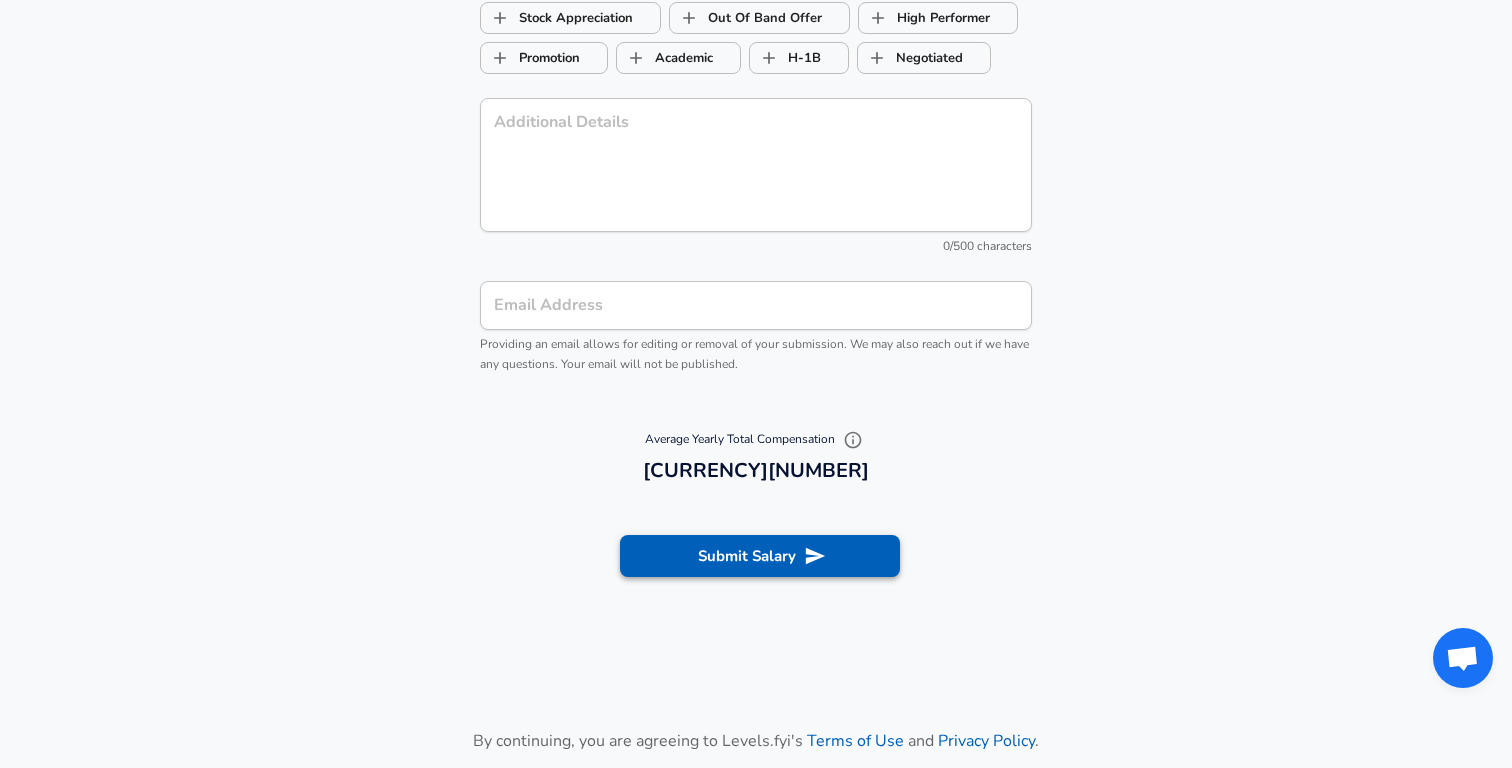 click on "Submit Salary" at bounding box center (760, 556) 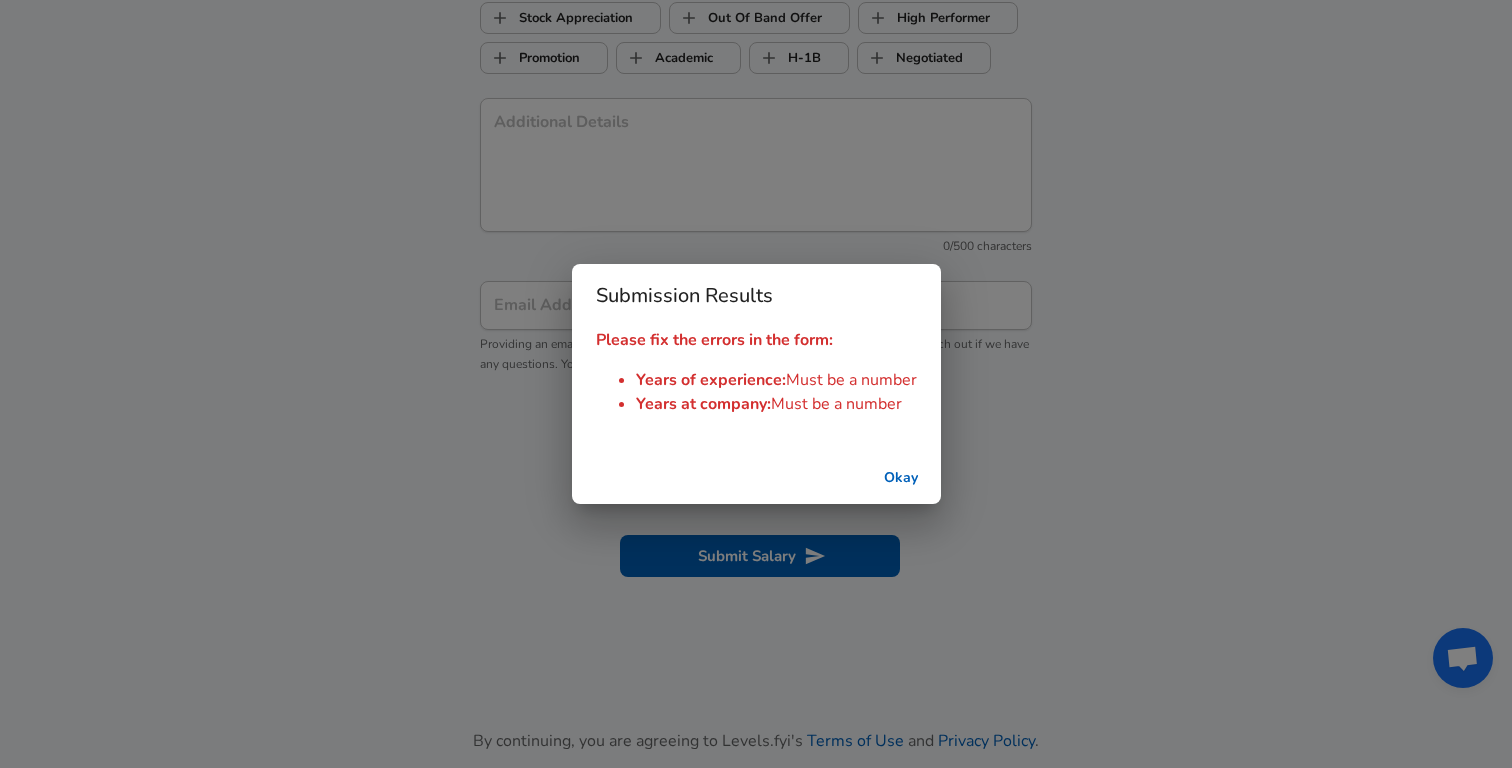 click on "Okay" at bounding box center [901, 478] 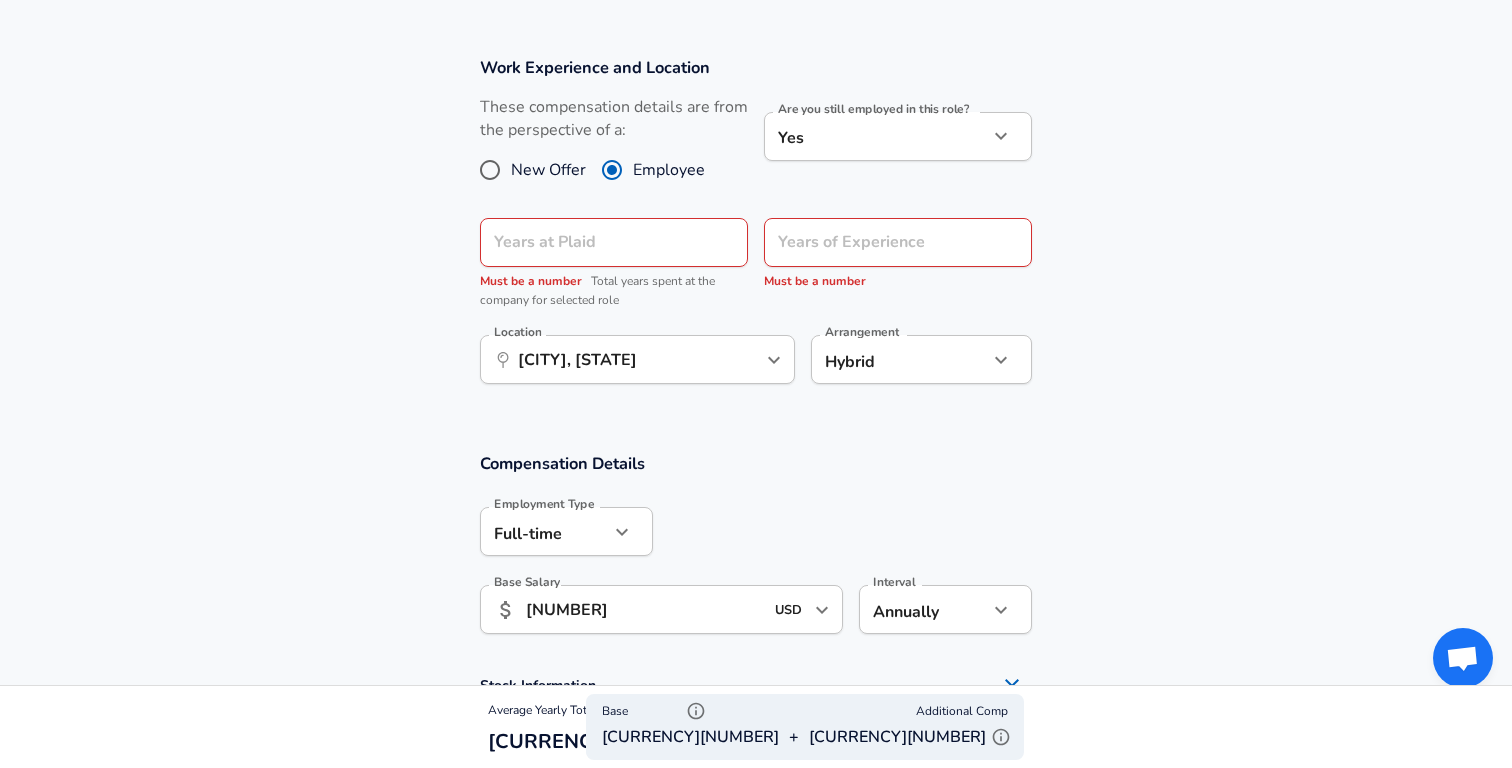 scroll, scrollTop: 820, scrollLeft: 0, axis: vertical 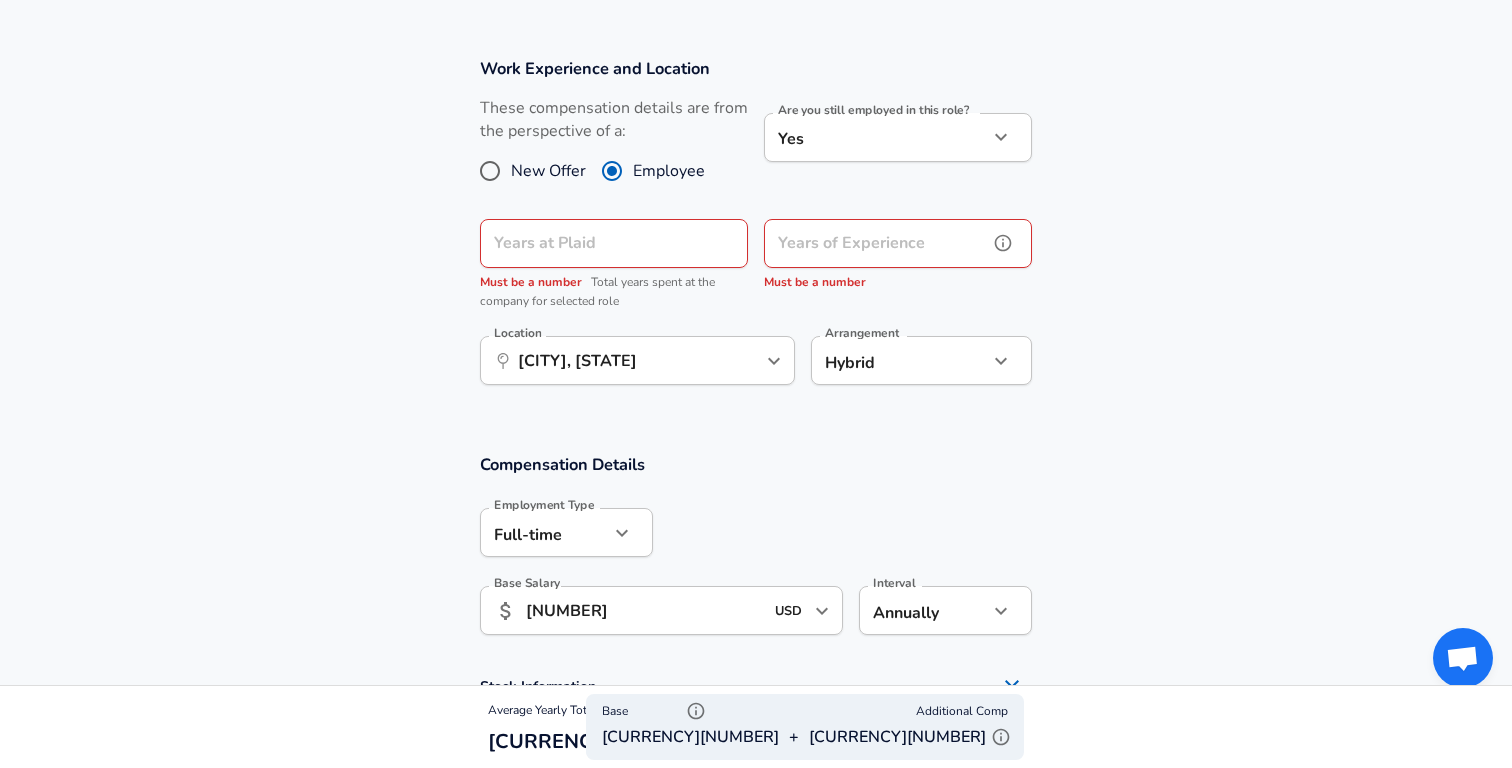 click on "Years of Experience" at bounding box center [876, 243] 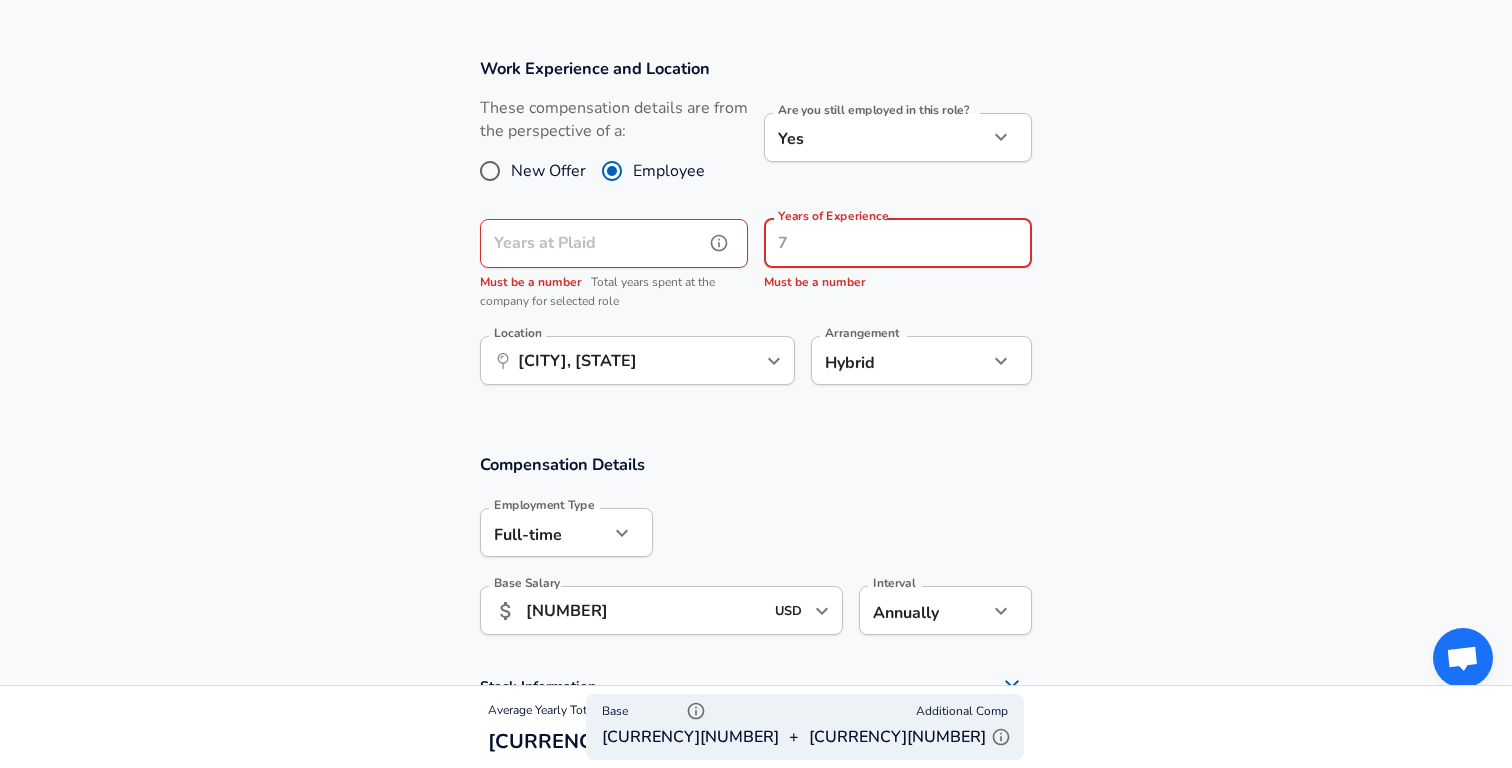 click on "Years at Plaid" at bounding box center [592, 243] 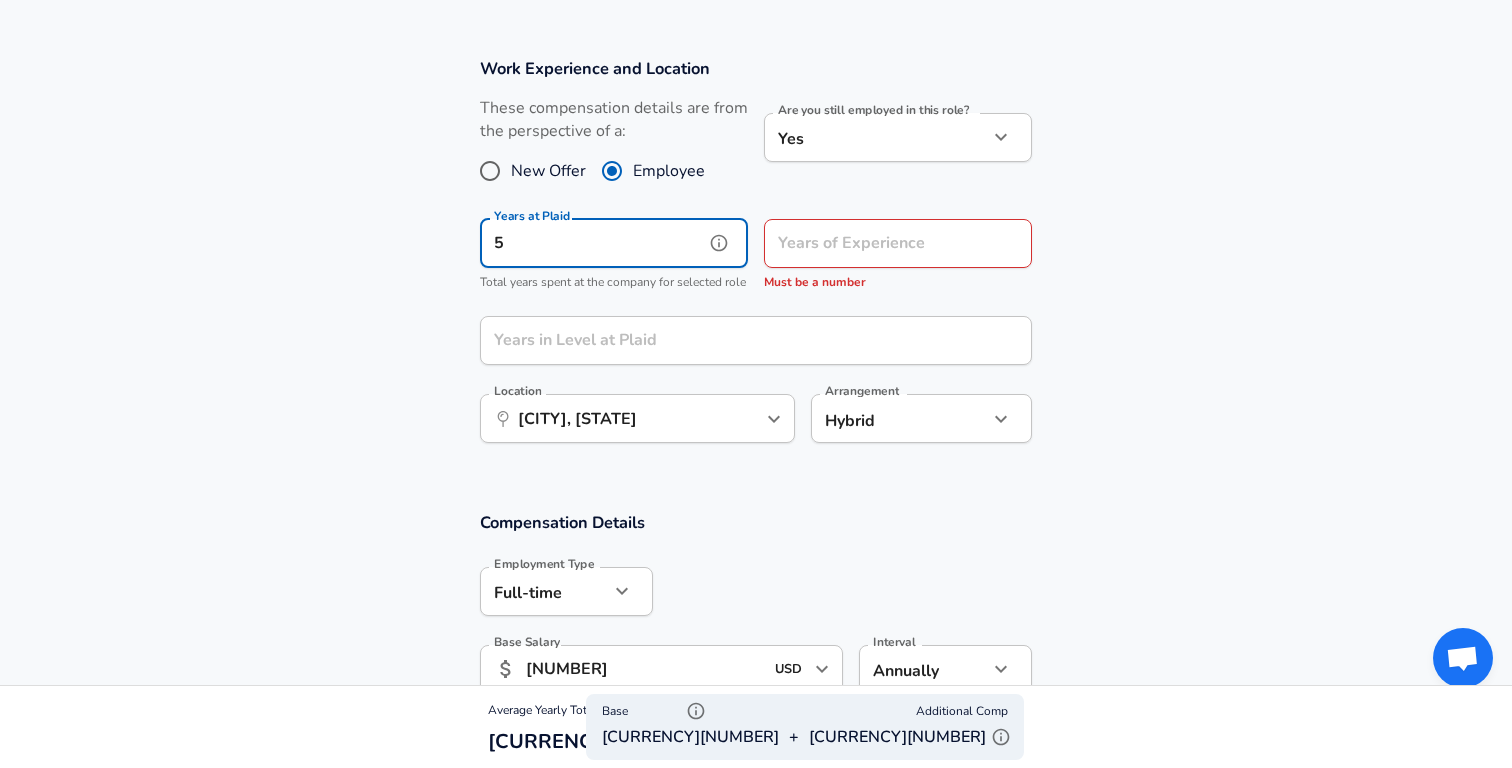 type on "5" 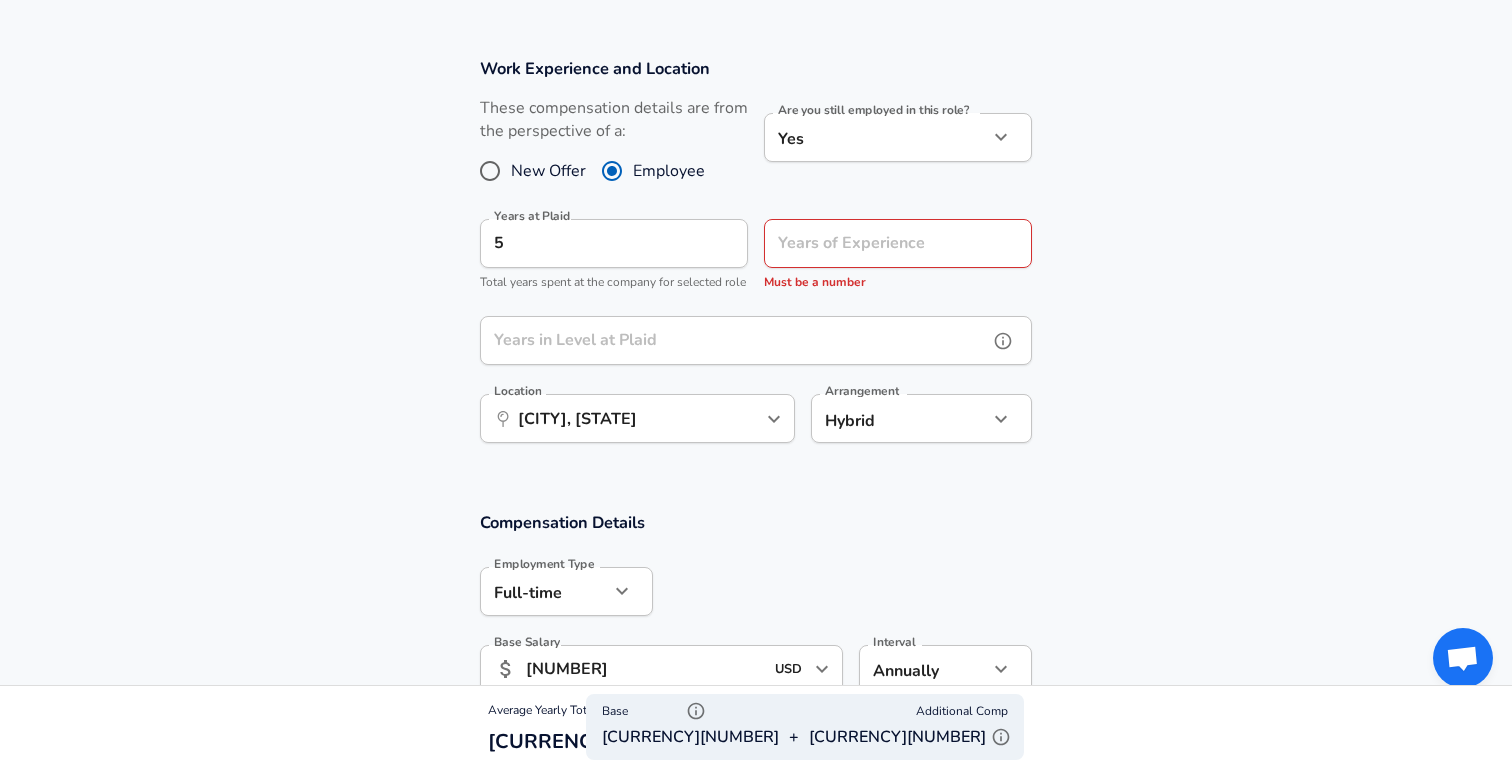 click on "Years in Level at Plaid" at bounding box center [734, 340] 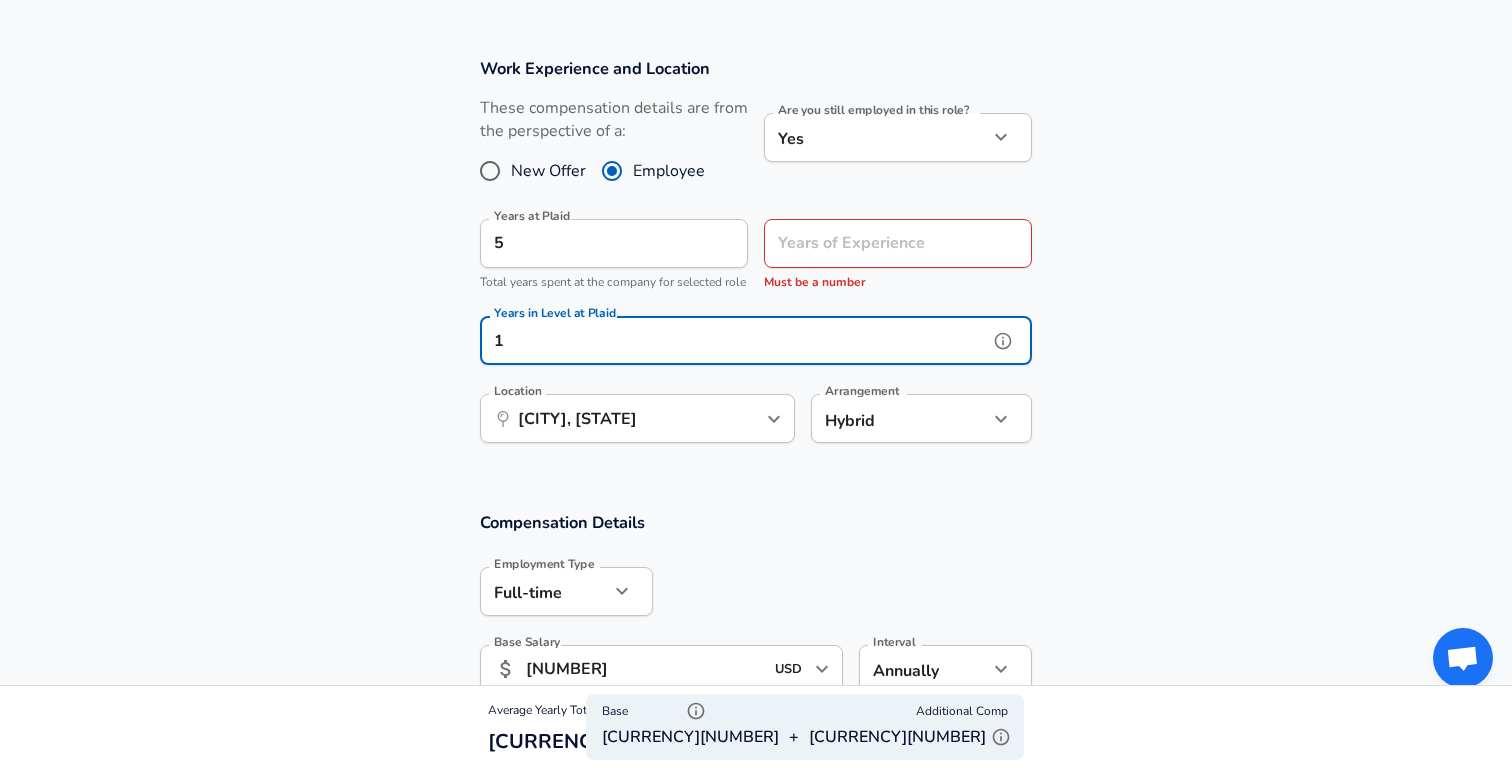 type on "1" 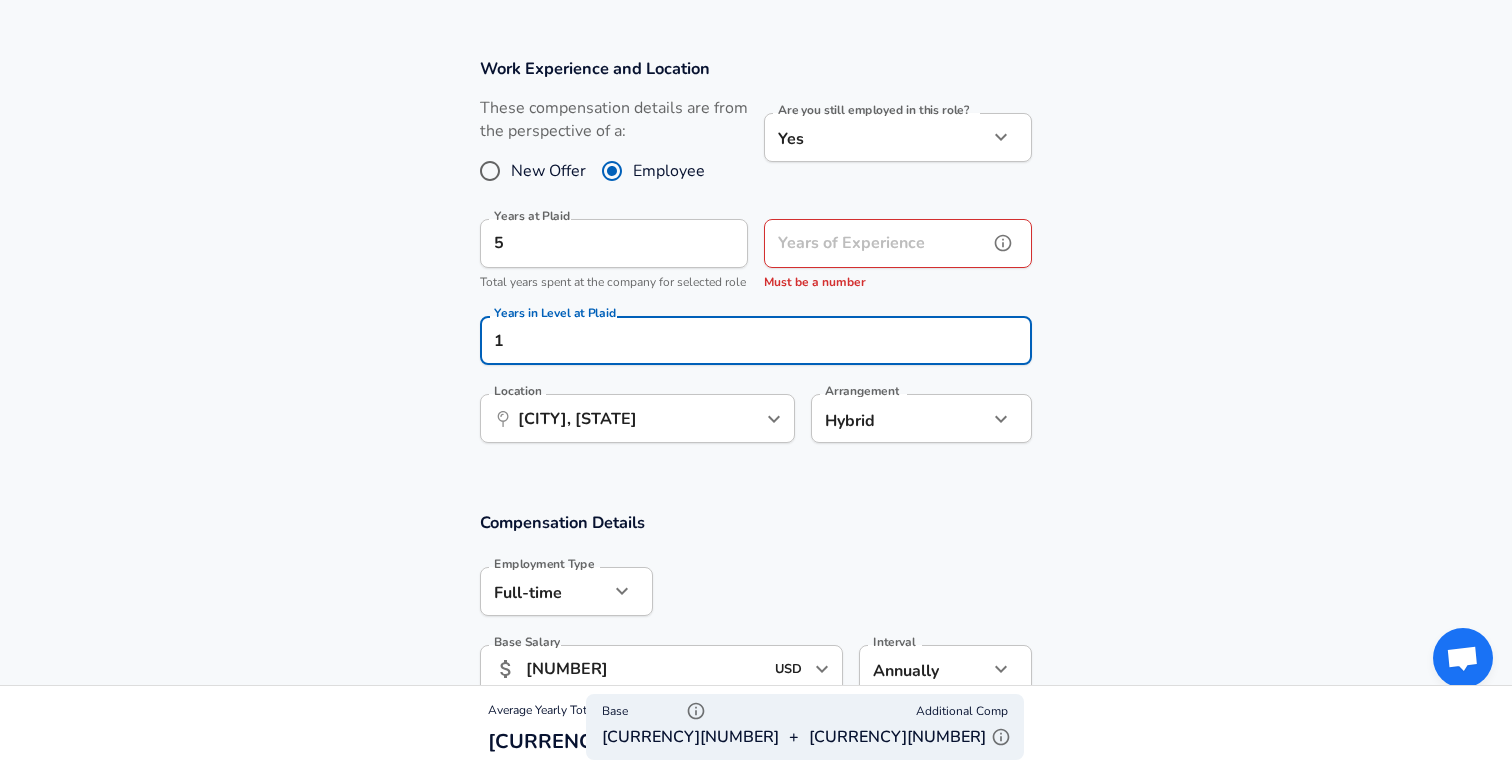 click on "Years of Experience Years of Experience Must be a number" at bounding box center [898, 256] 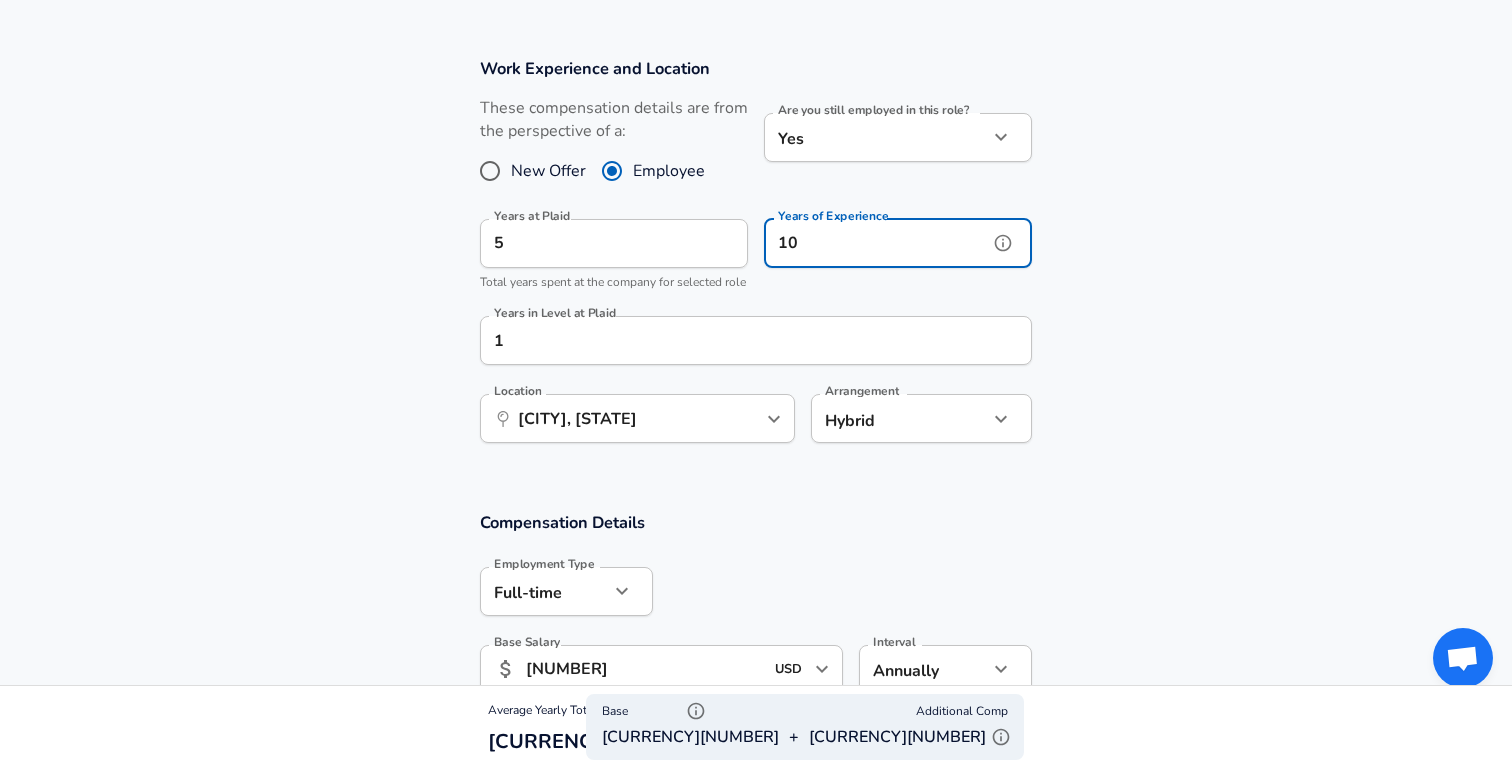 click 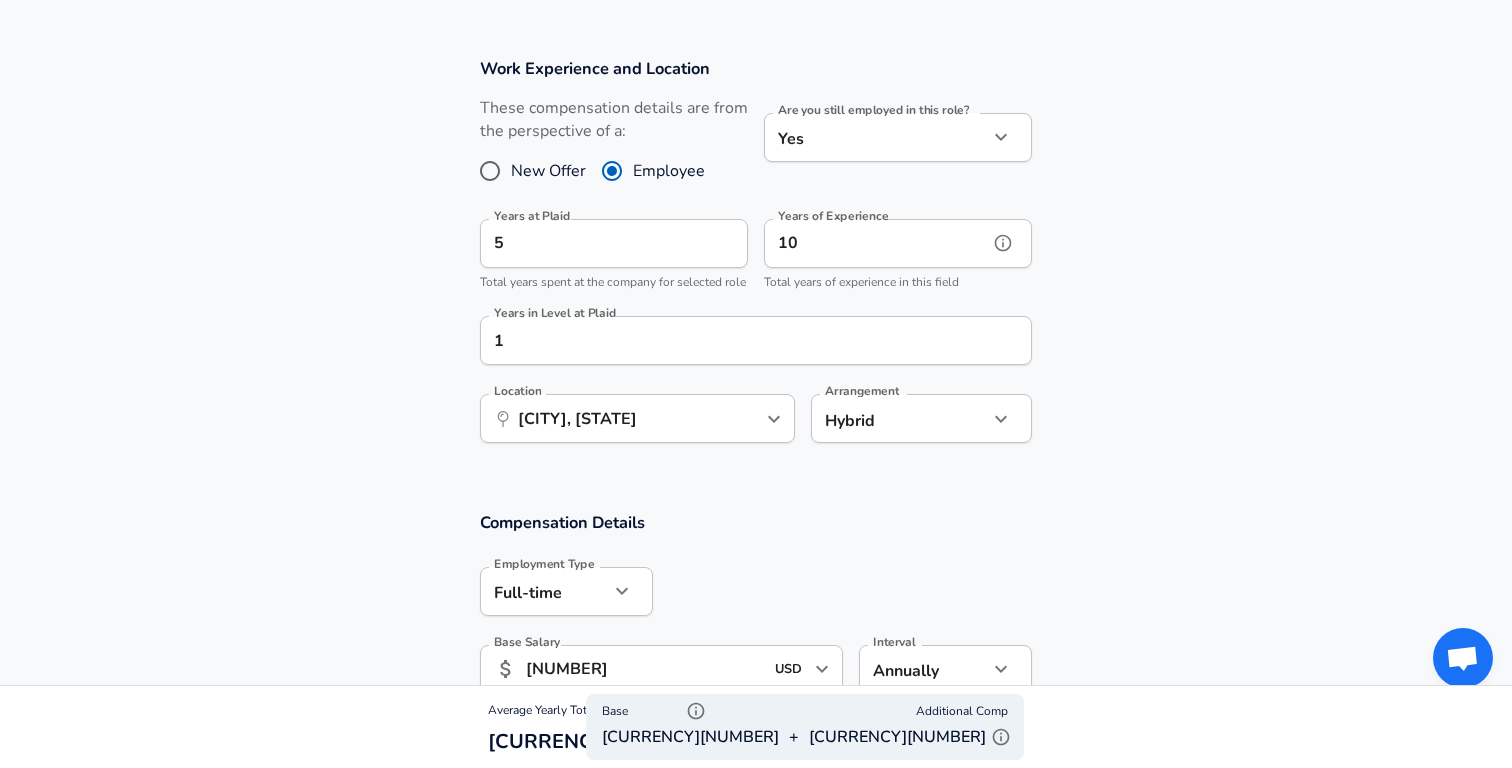 click on "10" at bounding box center (876, 243) 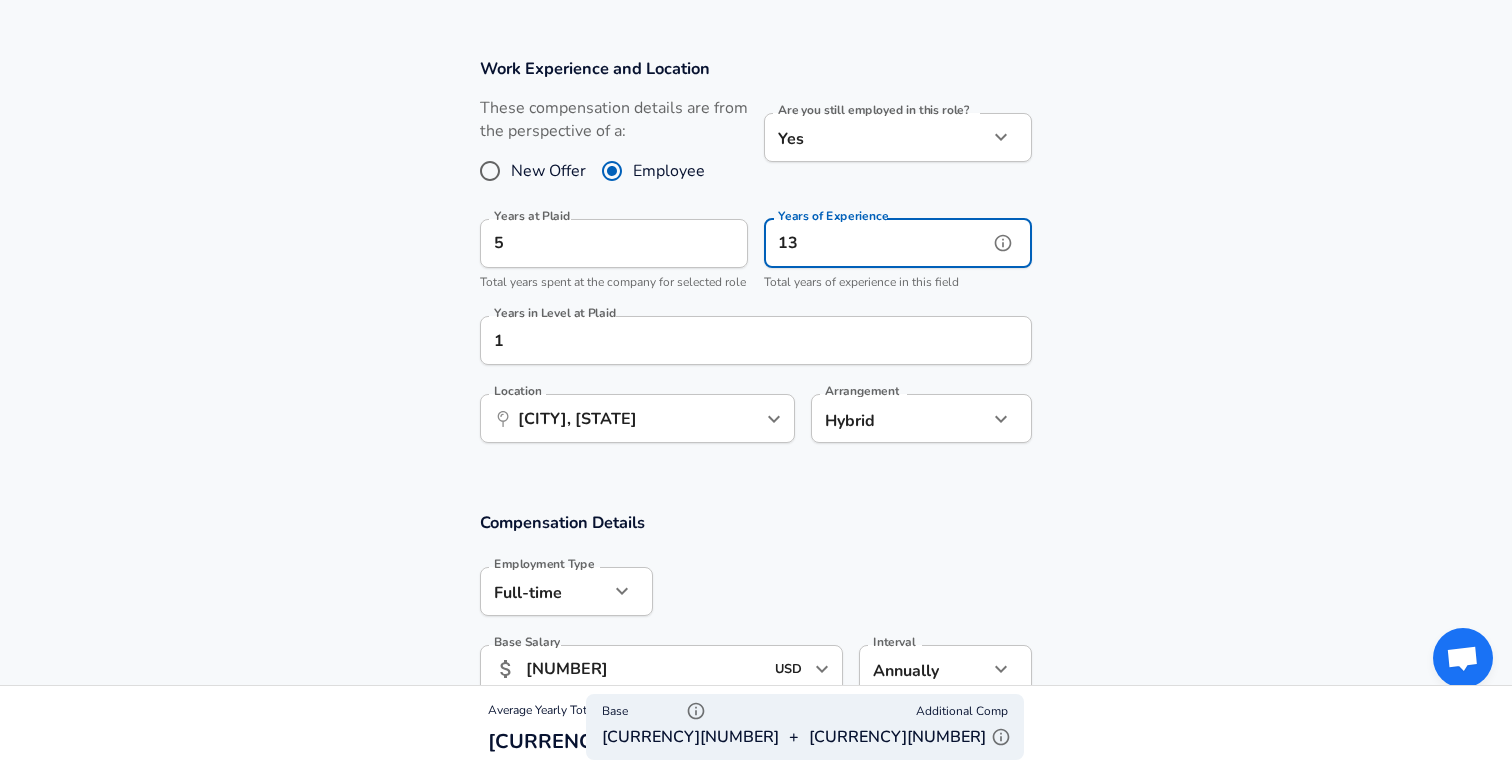 type on "1" 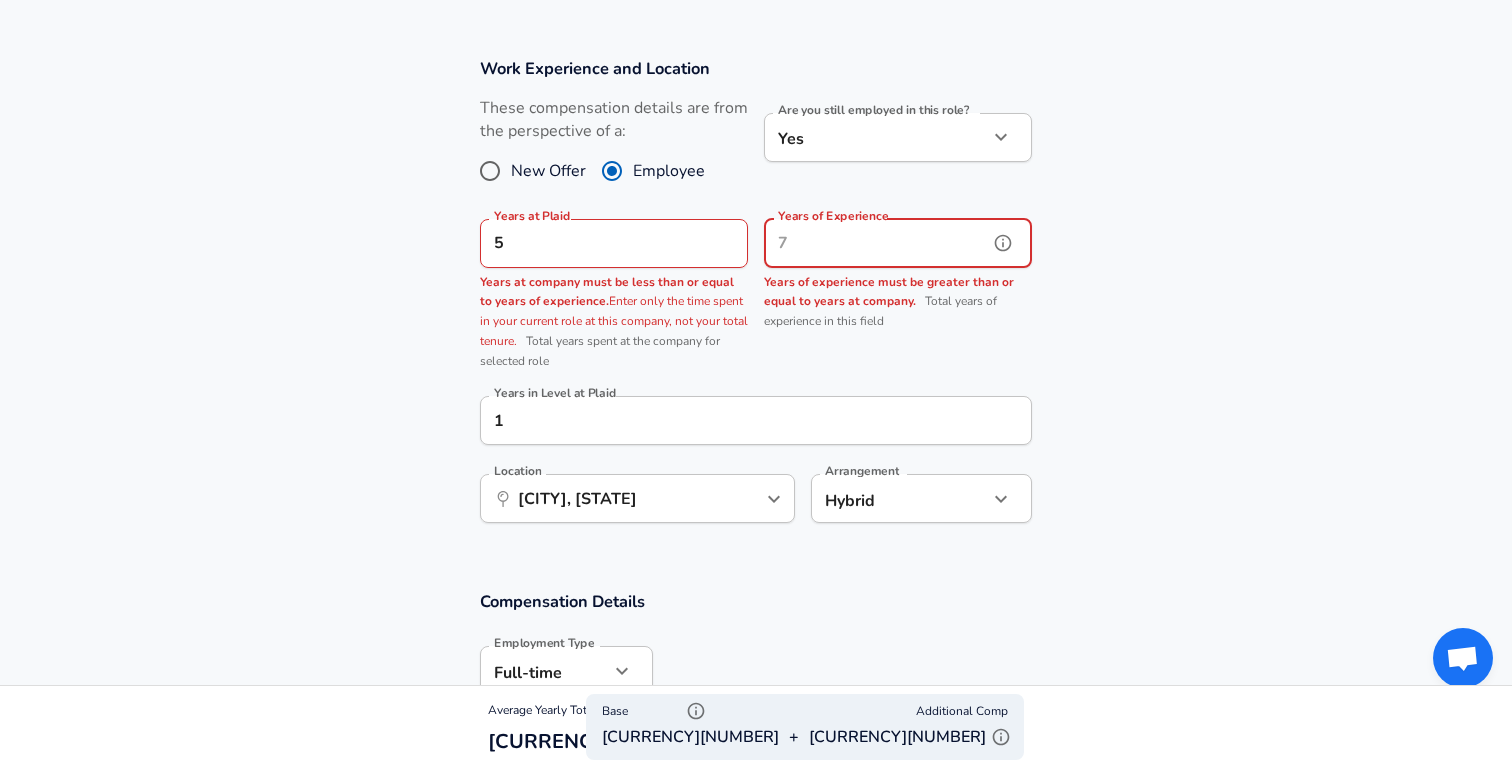 type on "3" 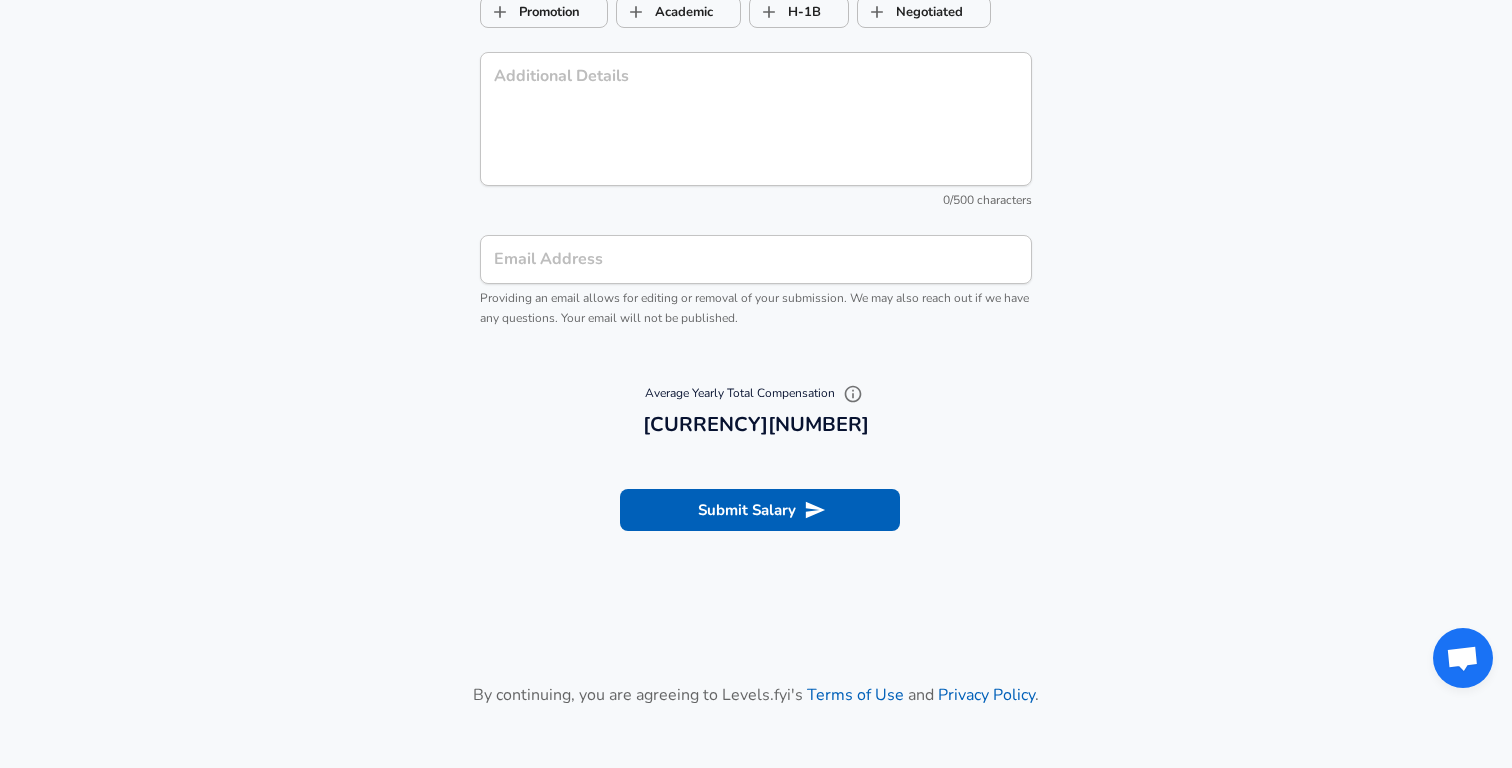 scroll, scrollTop: 2416, scrollLeft: 0, axis: vertical 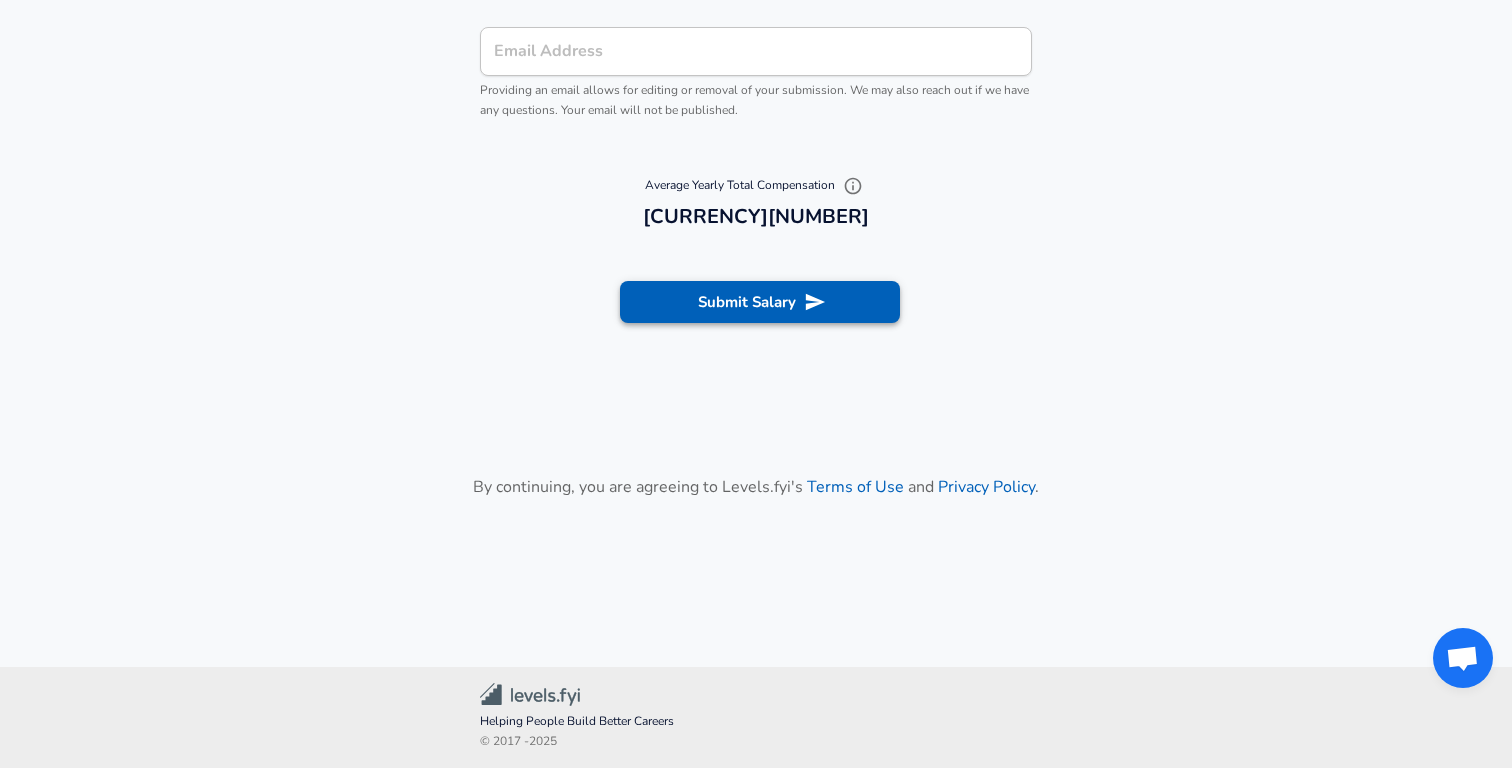 type on "5" 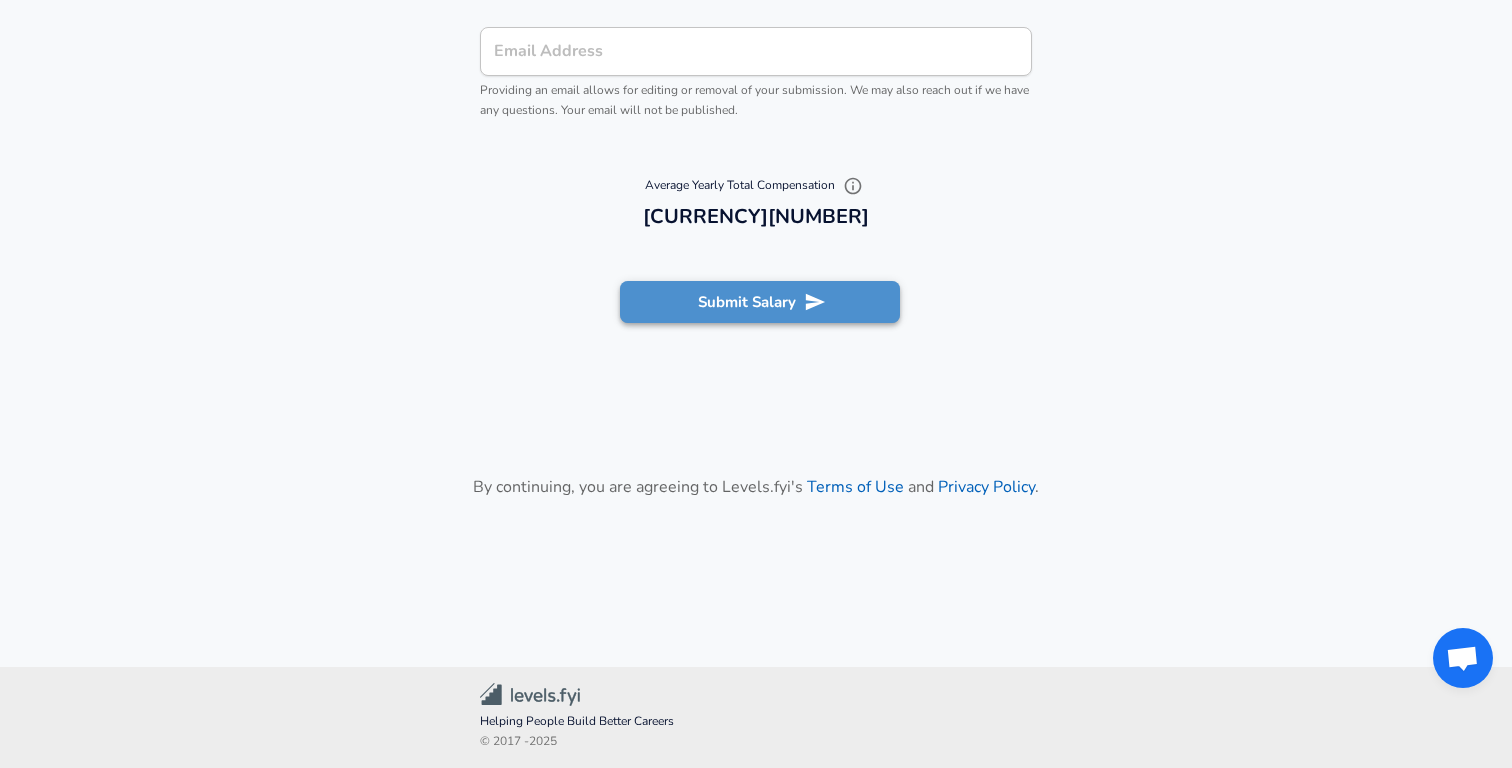 click 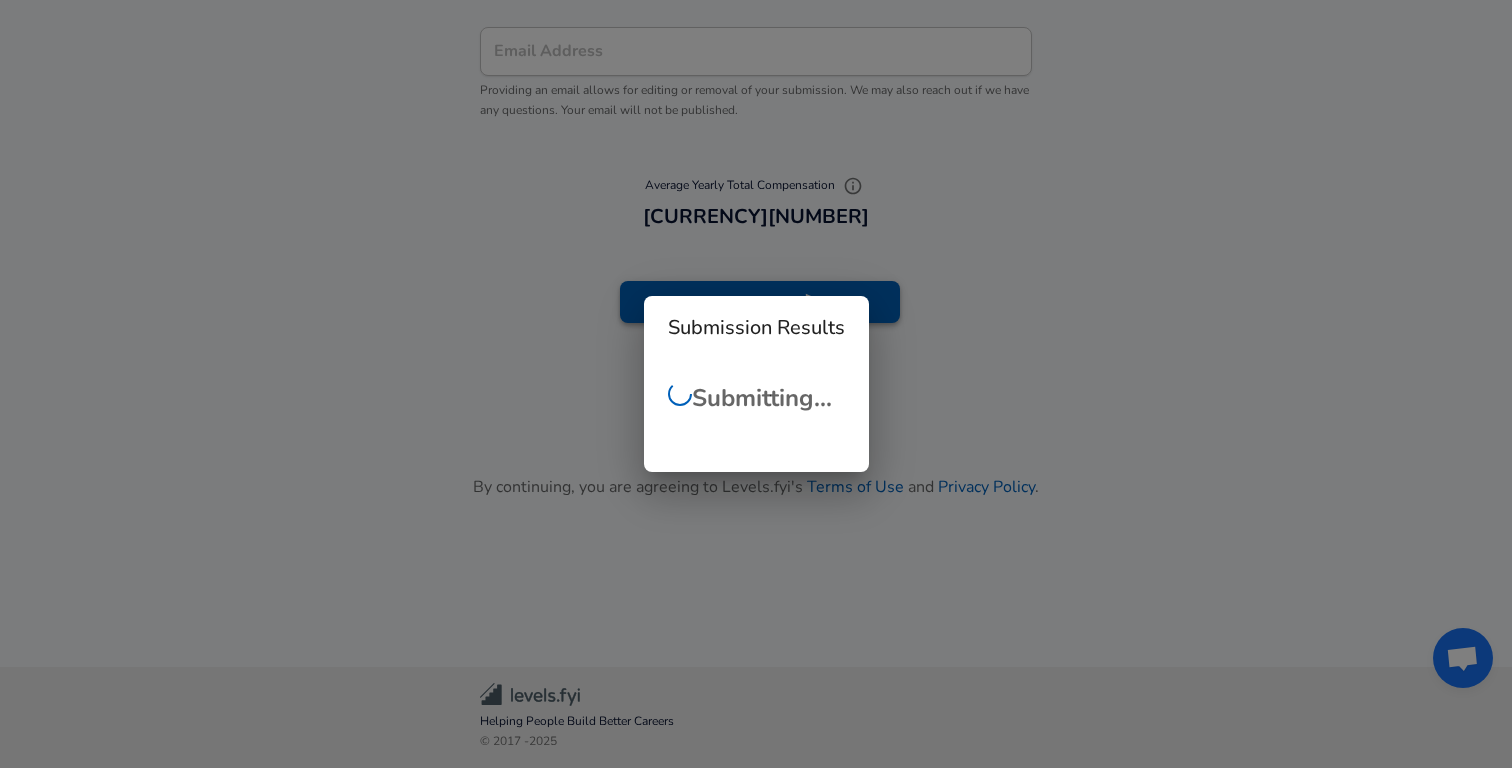 scroll, scrollTop: 756, scrollLeft: 0, axis: vertical 